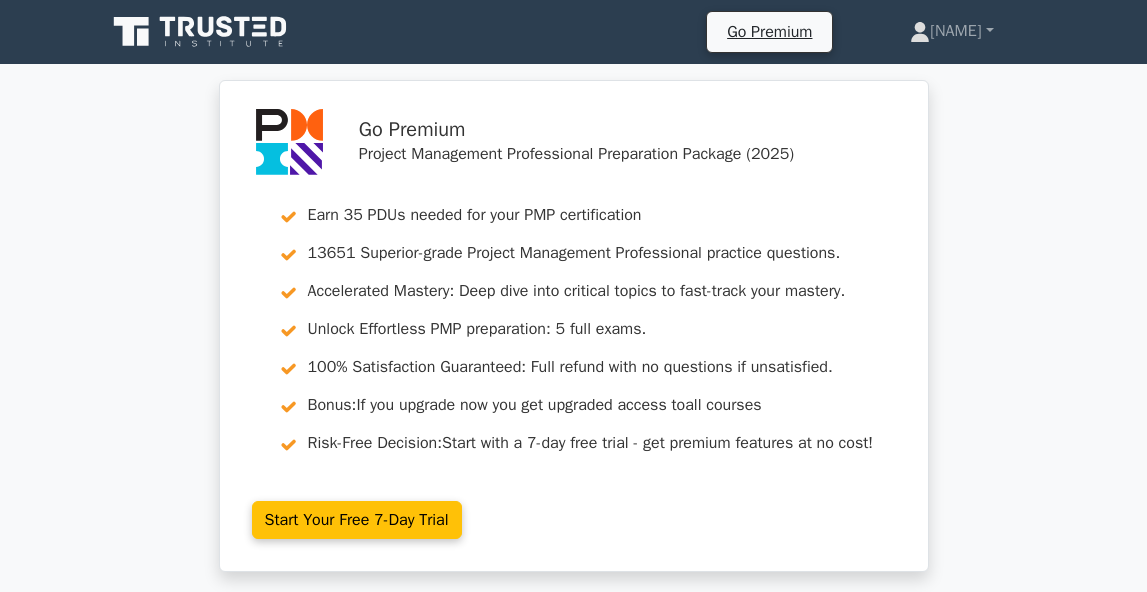 scroll, scrollTop: 6946, scrollLeft: 0, axis: vertical 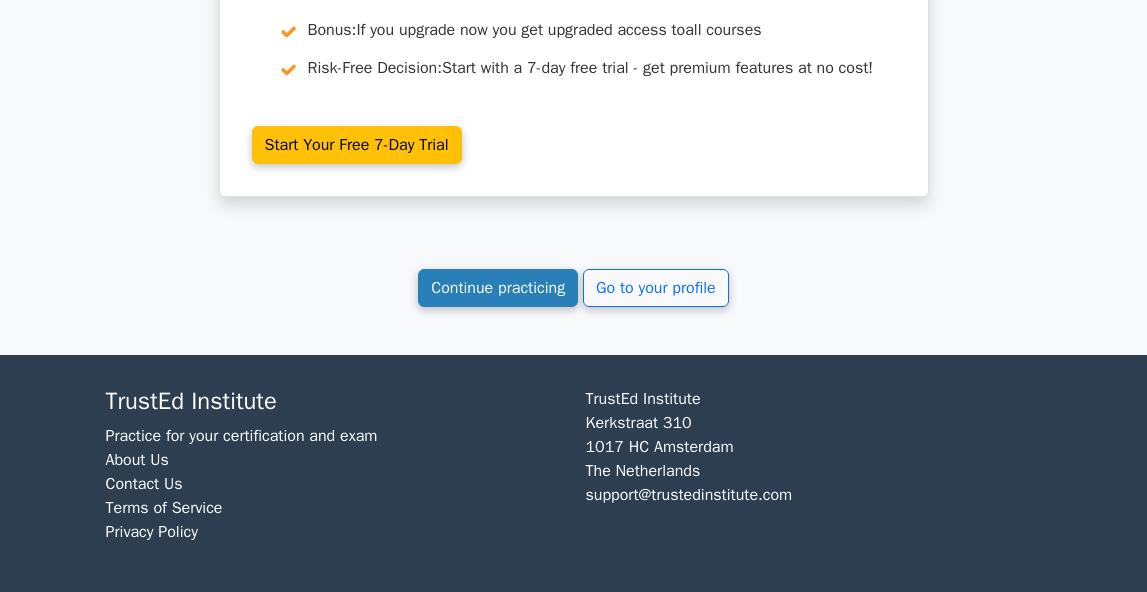 click on "Continue practicing" at bounding box center (498, 288) 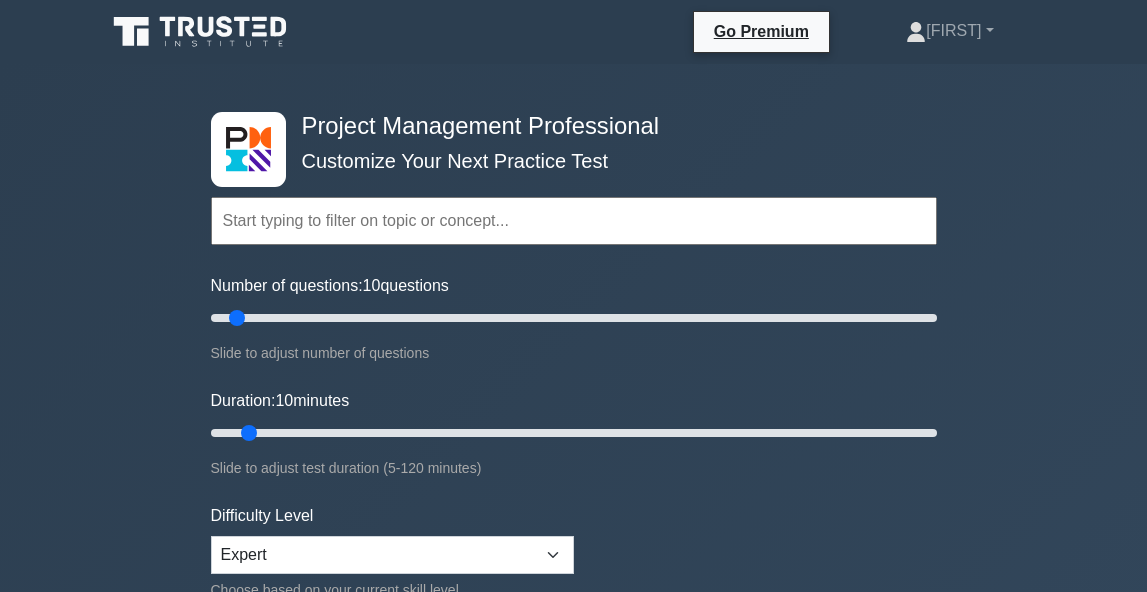 scroll, scrollTop: 0, scrollLeft: 0, axis: both 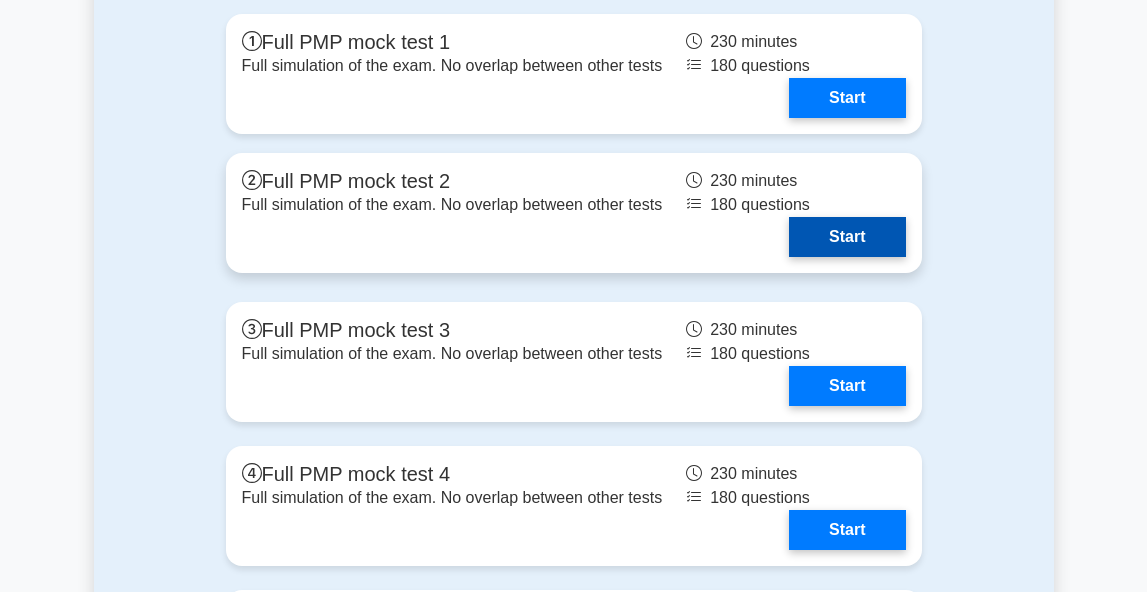 click on "Start" at bounding box center [847, 237] 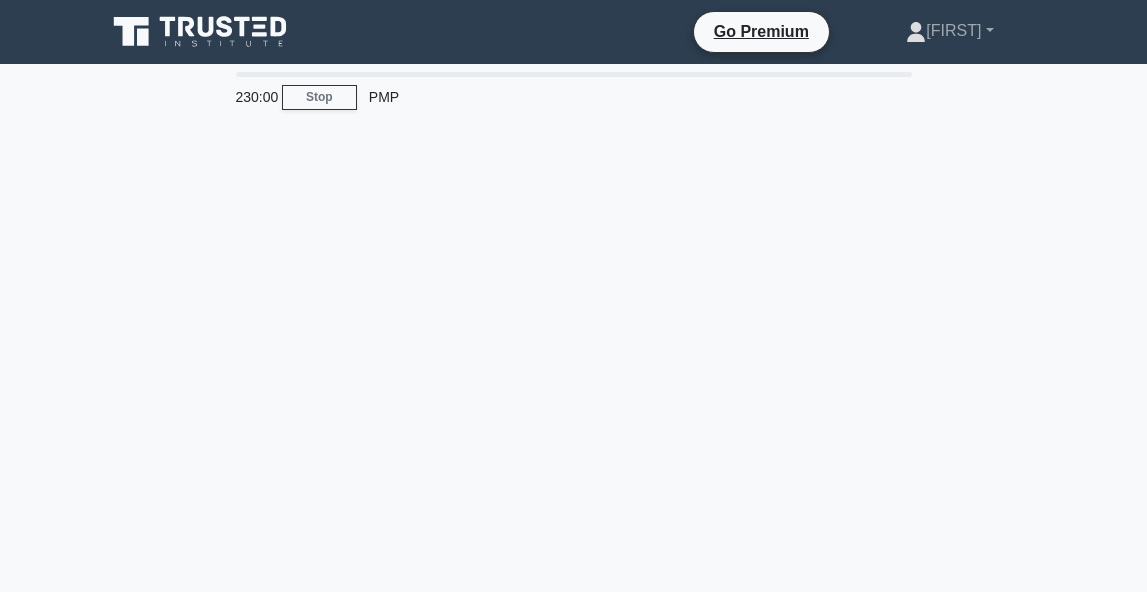 scroll, scrollTop: 0, scrollLeft: 0, axis: both 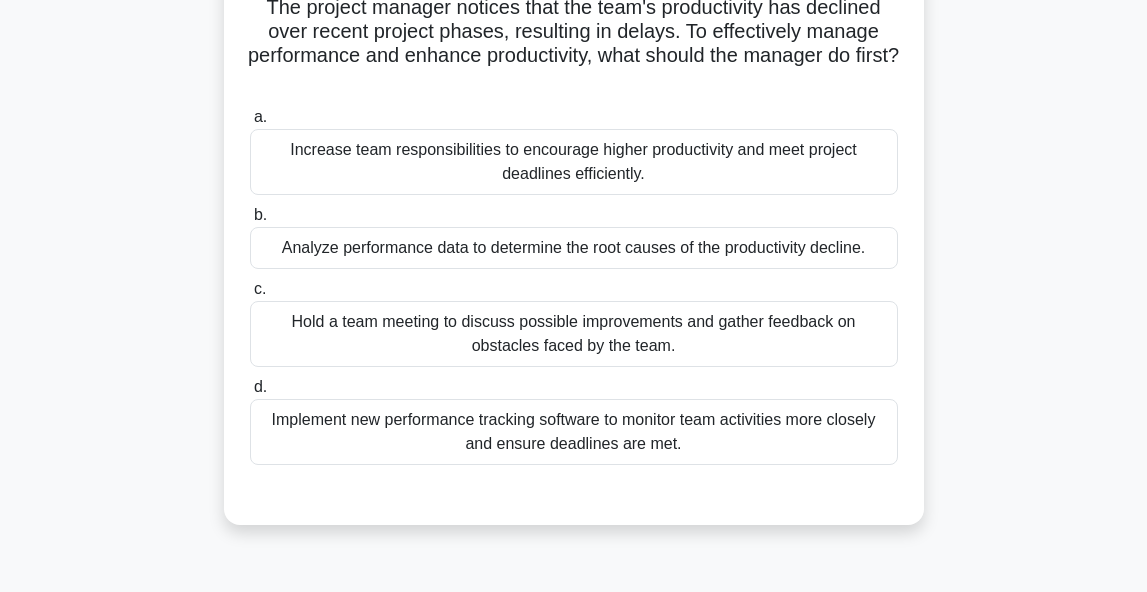 click on "Analyze performance data to determine the root causes of the productivity decline." at bounding box center [574, 248] 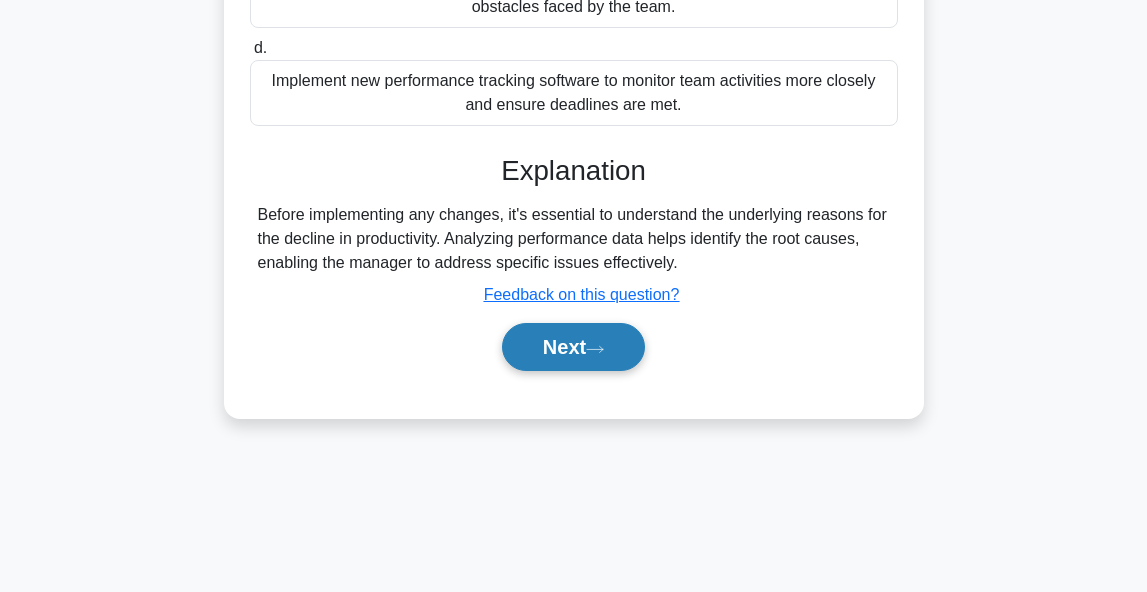 scroll, scrollTop: 488, scrollLeft: 0, axis: vertical 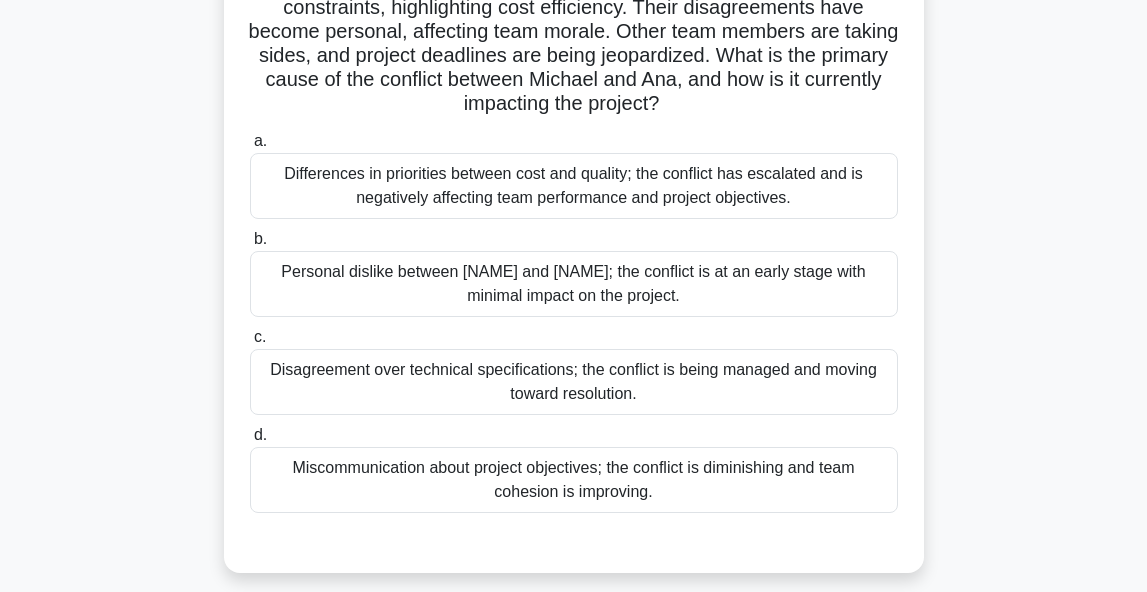 click on "Differences in priorities between cost and quality; the conflict has escalated and is negatively affecting team performance and project objectives." at bounding box center [574, 186] 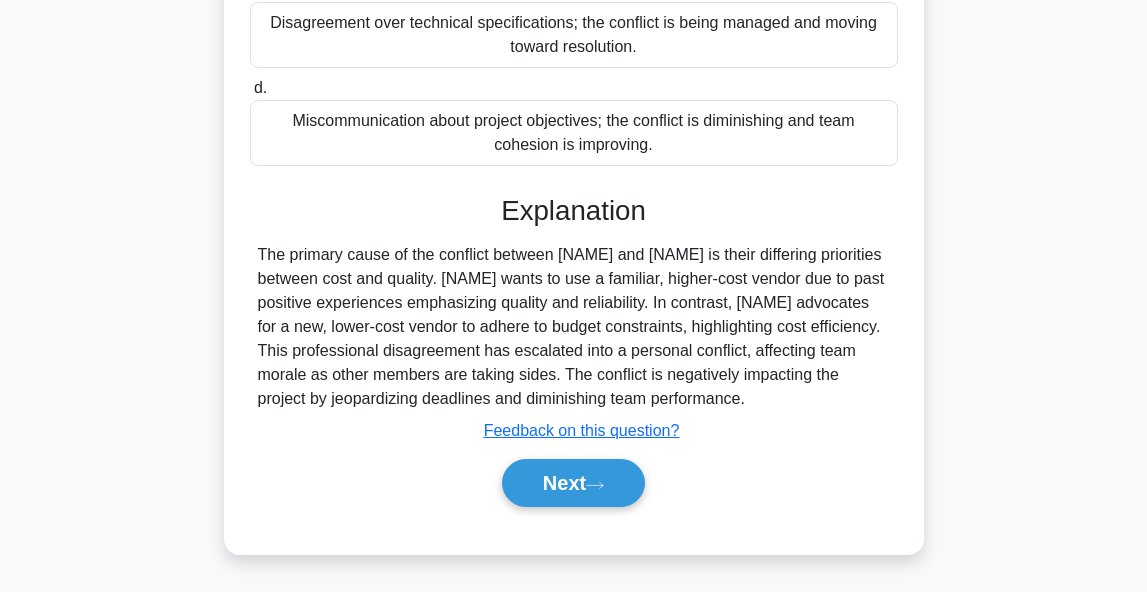 scroll, scrollTop: 617, scrollLeft: 0, axis: vertical 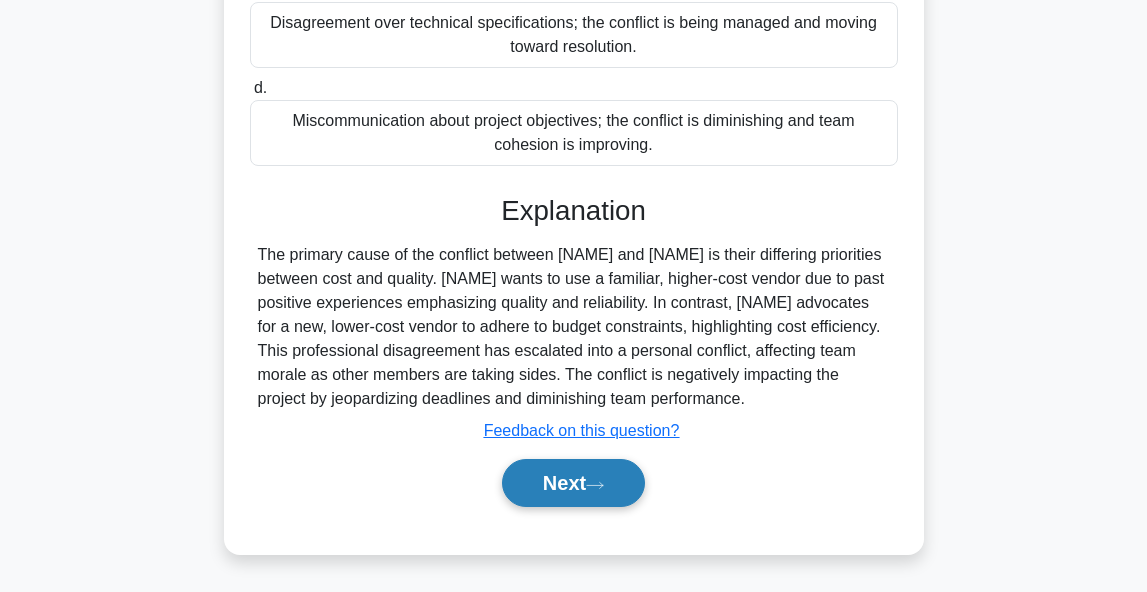 click on "Next" at bounding box center [573, 483] 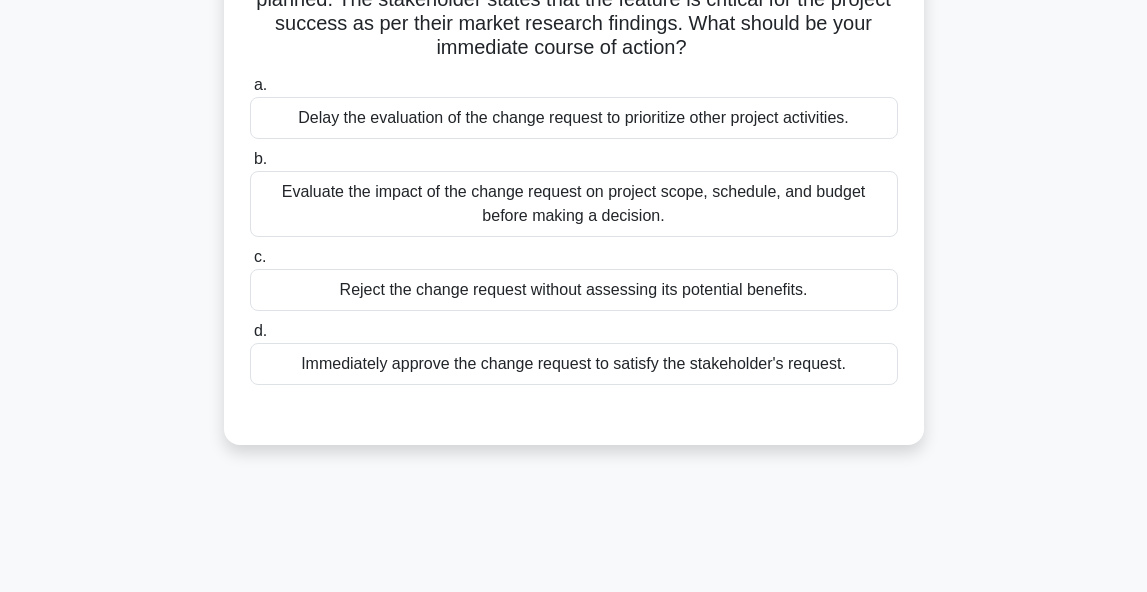 scroll, scrollTop: 206, scrollLeft: 0, axis: vertical 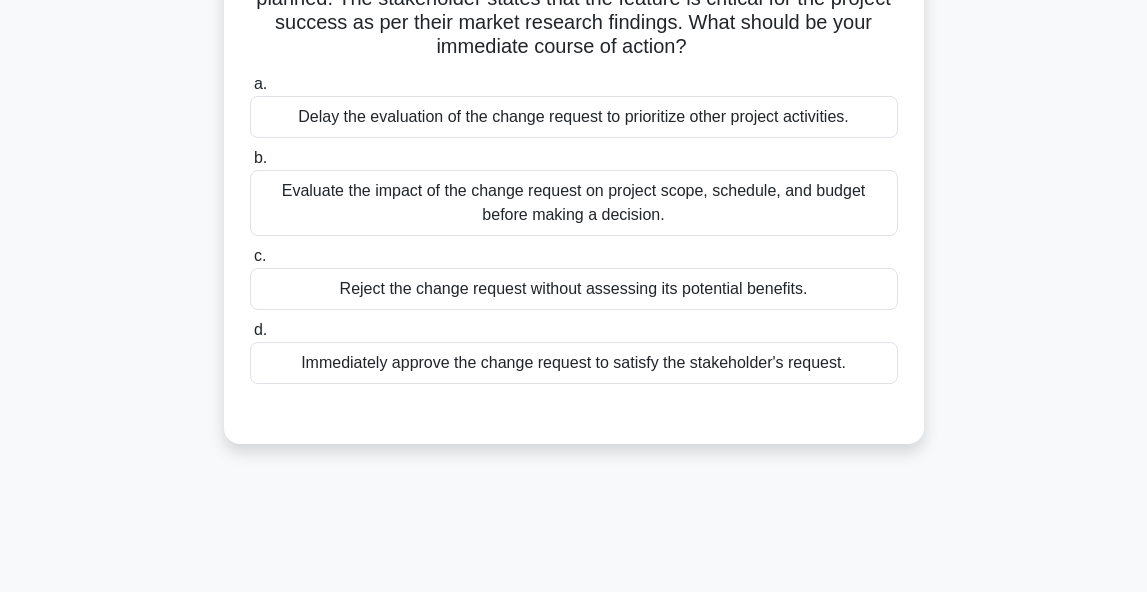 click on "Evaluate the impact of the change request on project scope, schedule, and budget before making a decision." at bounding box center (574, 203) 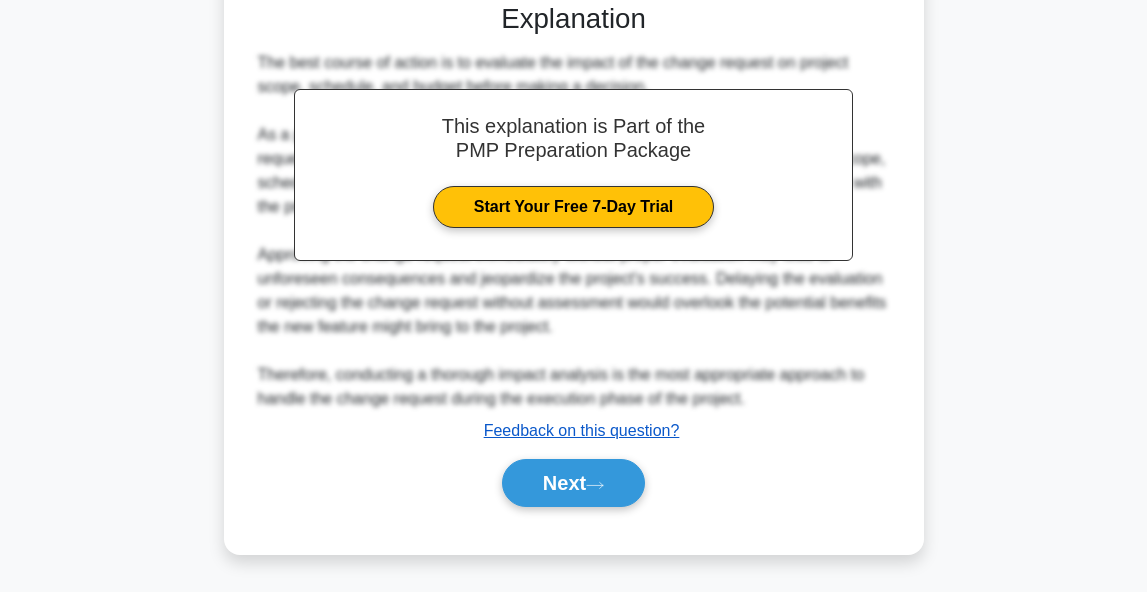 scroll, scrollTop: 617, scrollLeft: 0, axis: vertical 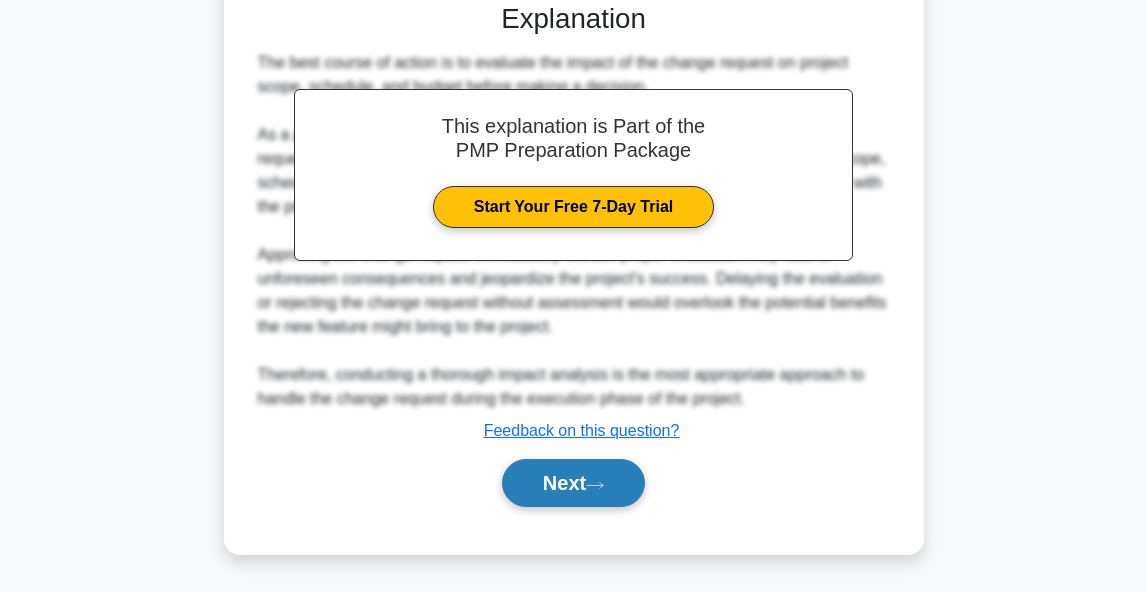 click on "Next" at bounding box center [573, 483] 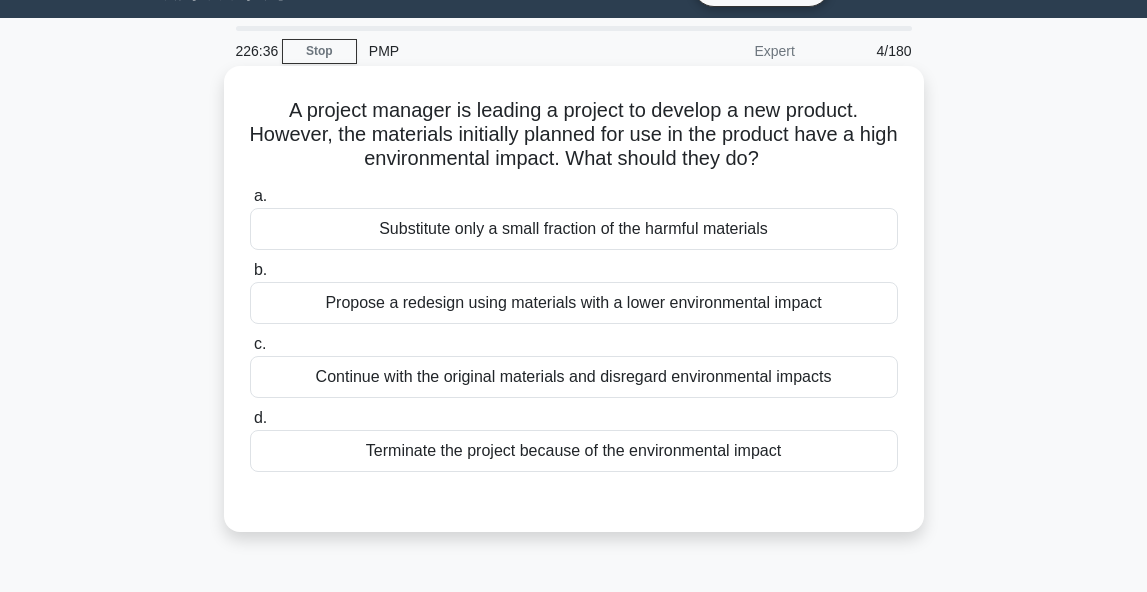 scroll, scrollTop: 62, scrollLeft: 0, axis: vertical 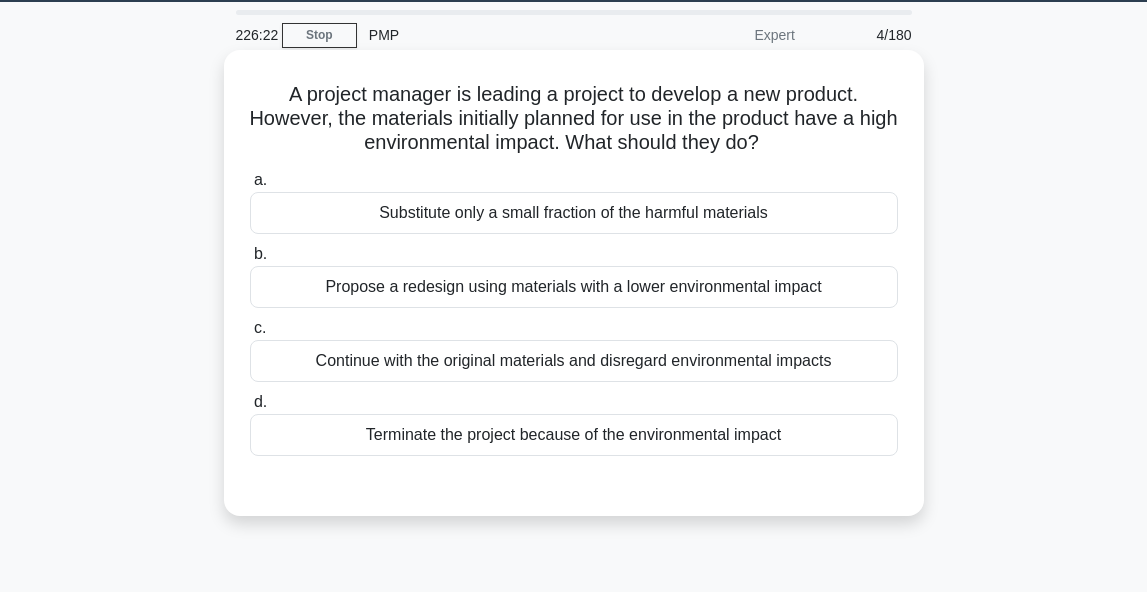 click on "Propose a redesign using materials with a lower environmental impact" at bounding box center [574, 287] 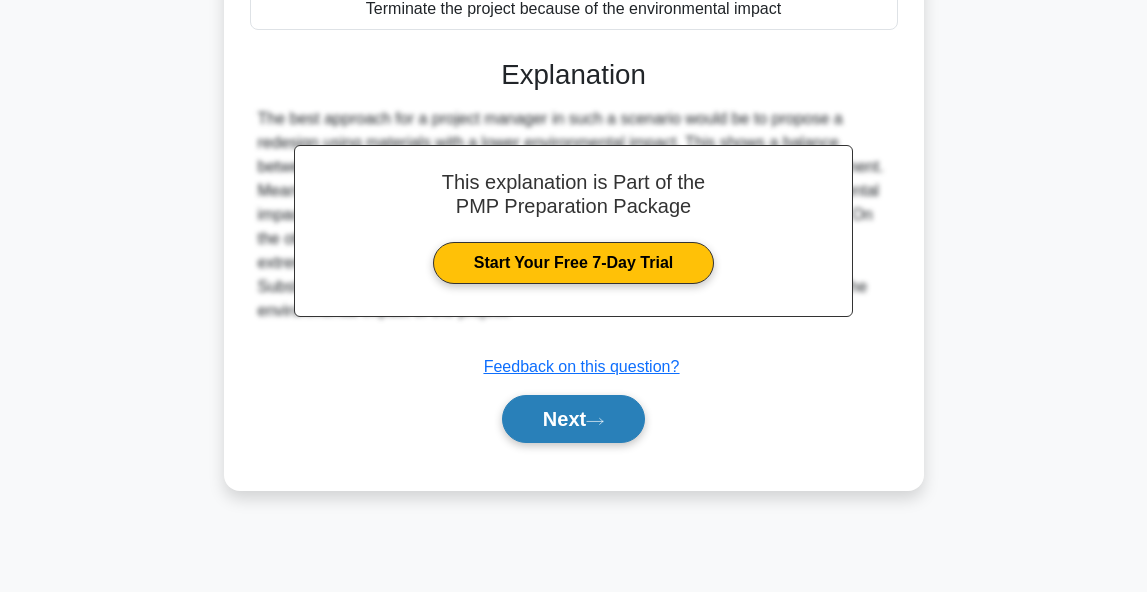 scroll, scrollTop: 488, scrollLeft: 0, axis: vertical 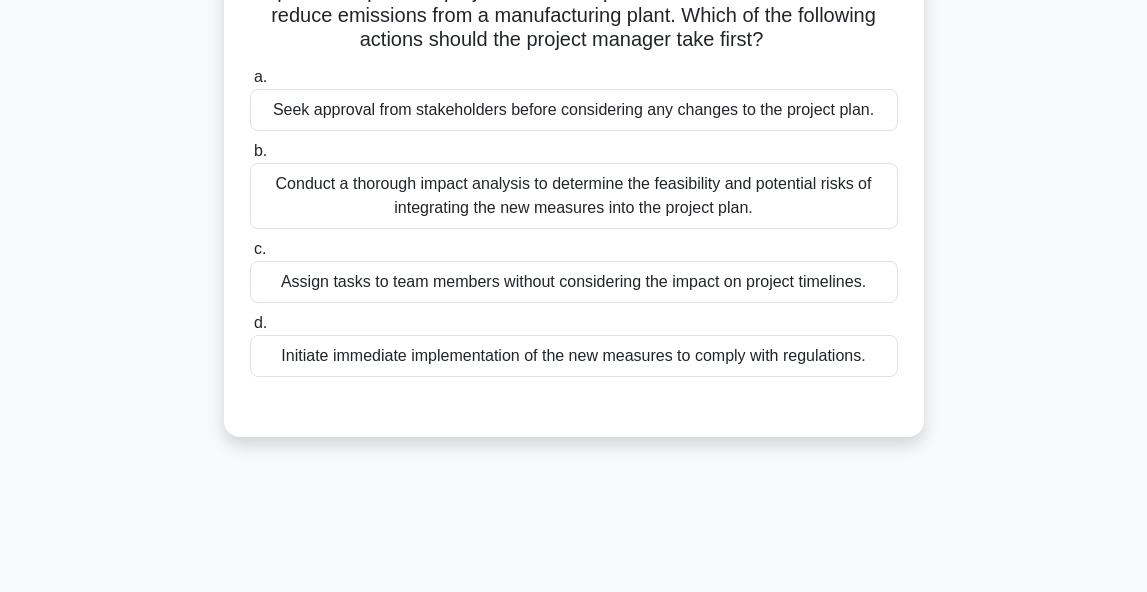 click on "Conduct a thorough impact analysis to determine the feasibility and potential risks of integrating the new measures into the project plan." at bounding box center [574, 196] 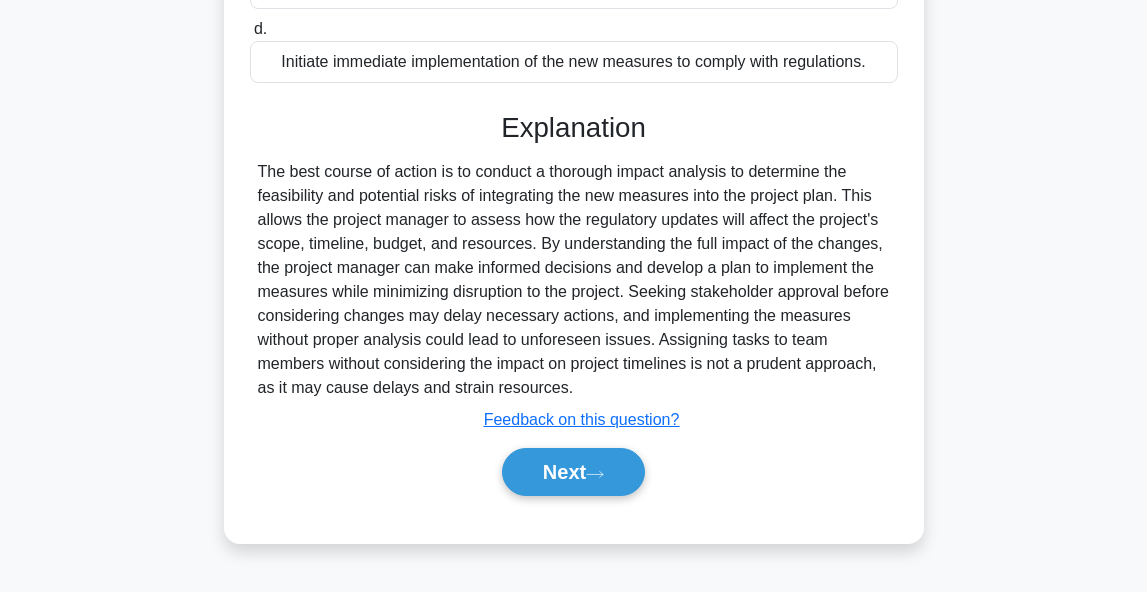 scroll, scrollTop: 488, scrollLeft: 0, axis: vertical 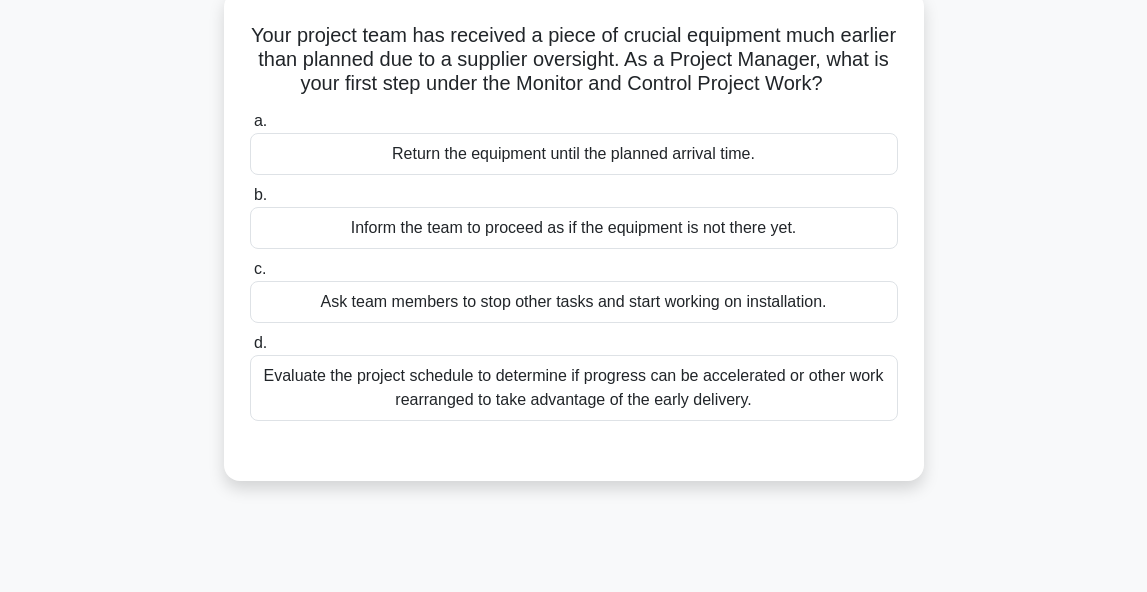 click on "Evaluate the project schedule to determine if progress can be accelerated or other work rearranged to take advantage of the early delivery." at bounding box center [574, 388] 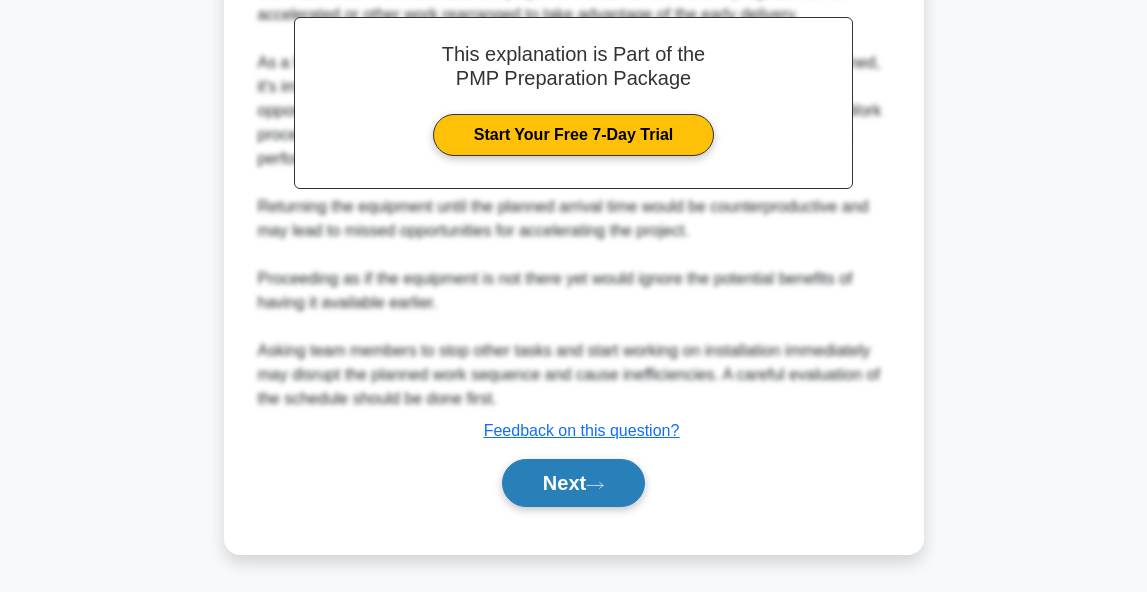 click on "Next" at bounding box center [573, 483] 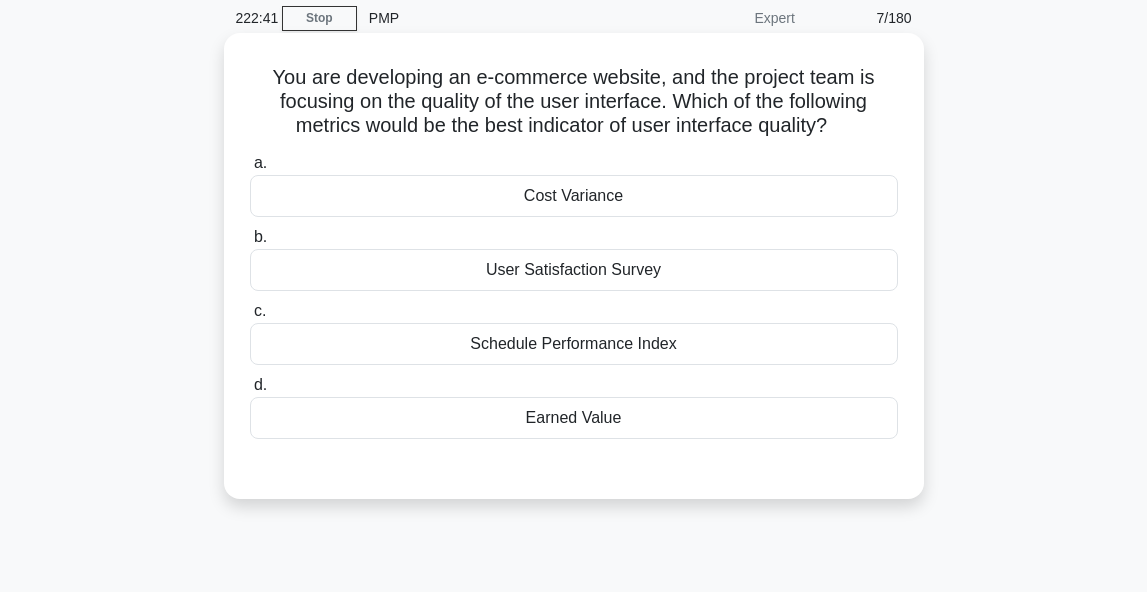 scroll, scrollTop: 84, scrollLeft: 0, axis: vertical 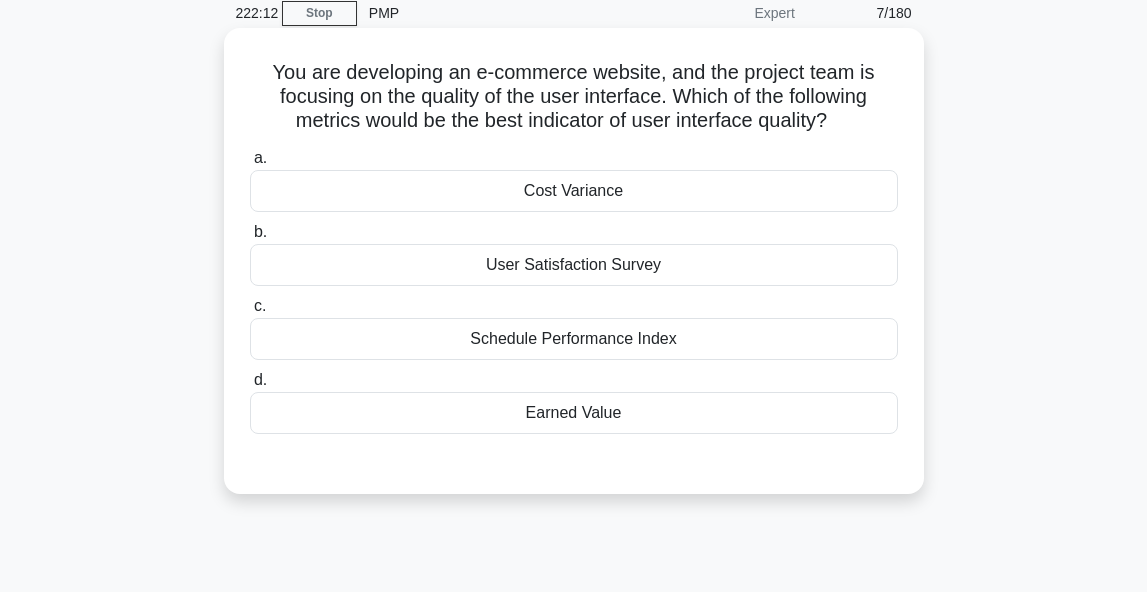 click on "User Satisfaction Survey" at bounding box center (574, 265) 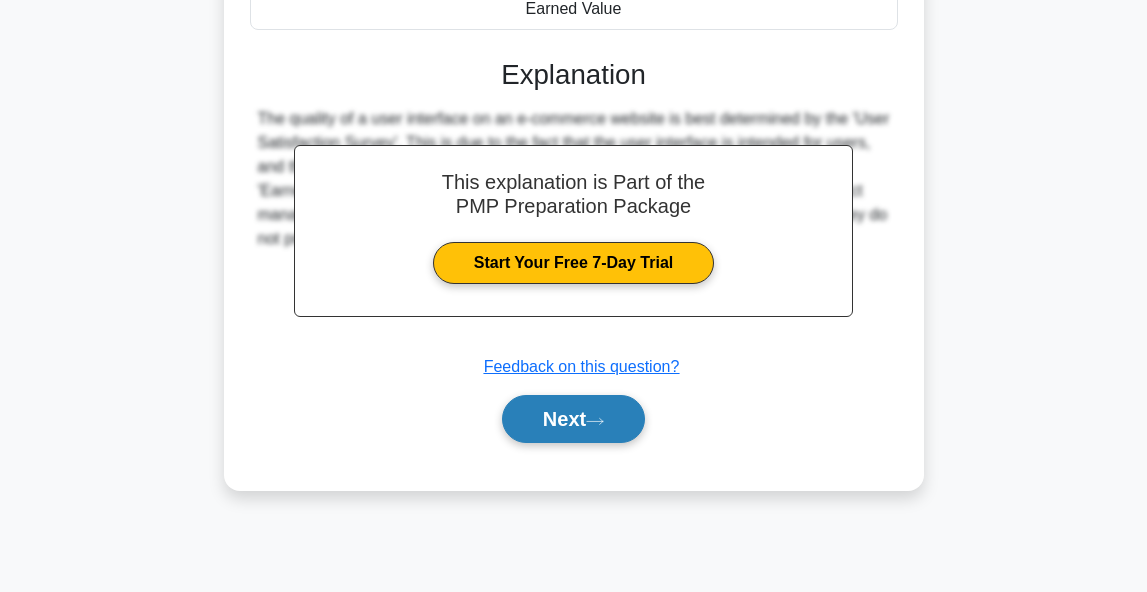 scroll, scrollTop: 488, scrollLeft: 0, axis: vertical 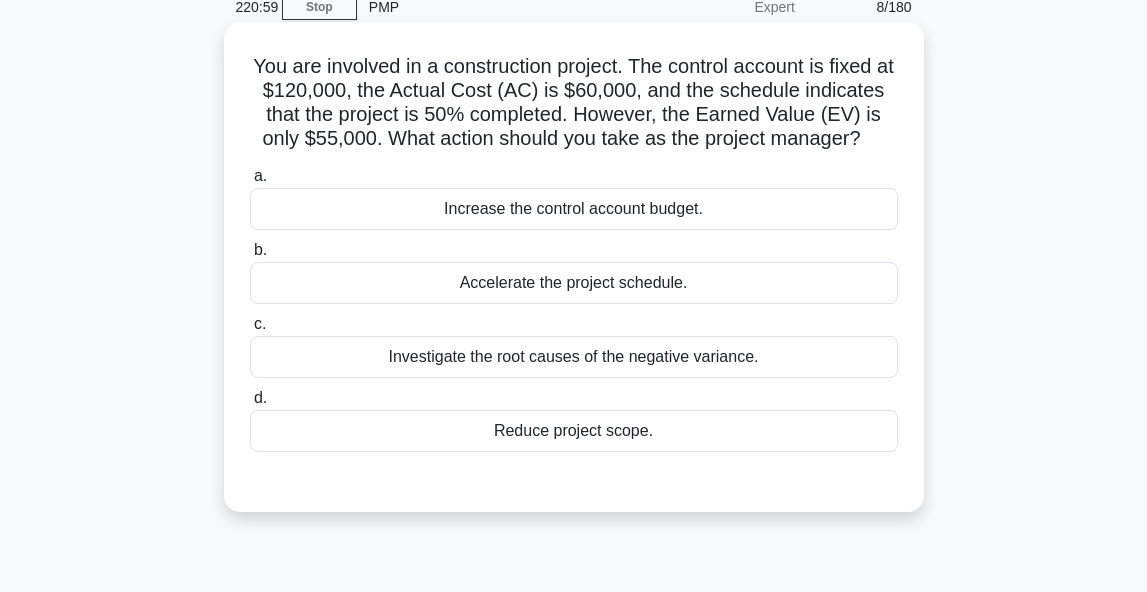 click on "Investigate the root causes of the negative variance." at bounding box center [574, 357] 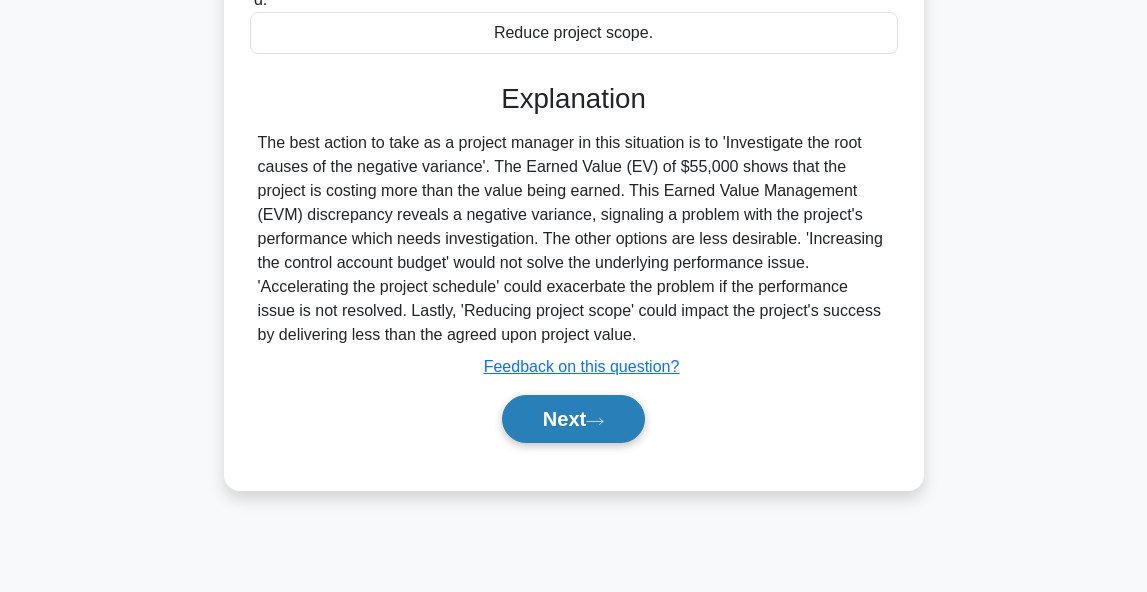 click 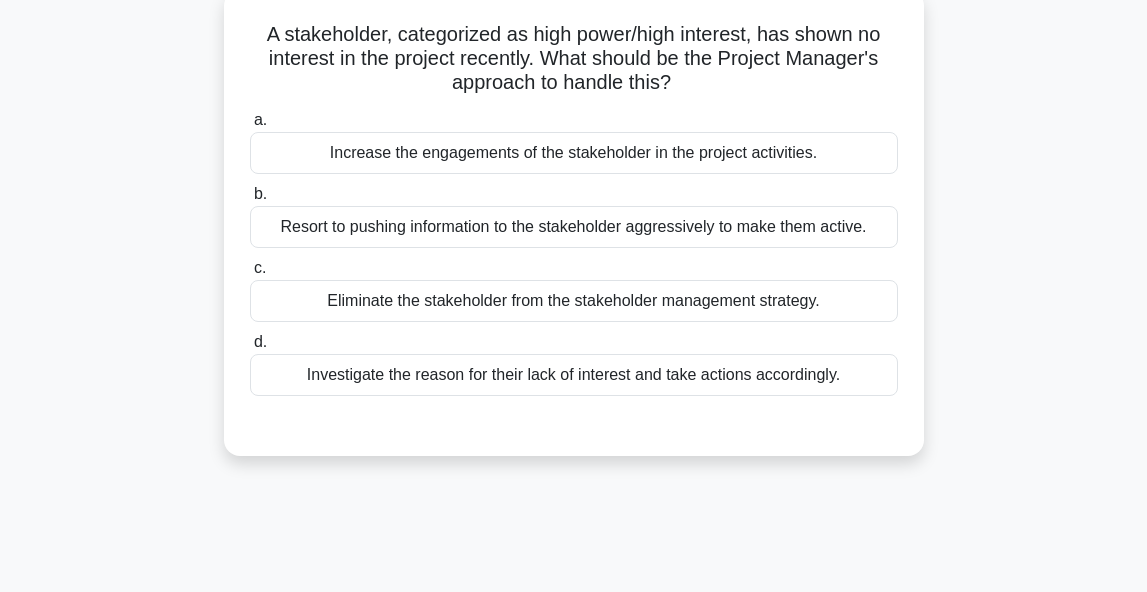 scroll, scrollTop: 128, scrollLeft: 0, axis: vertical 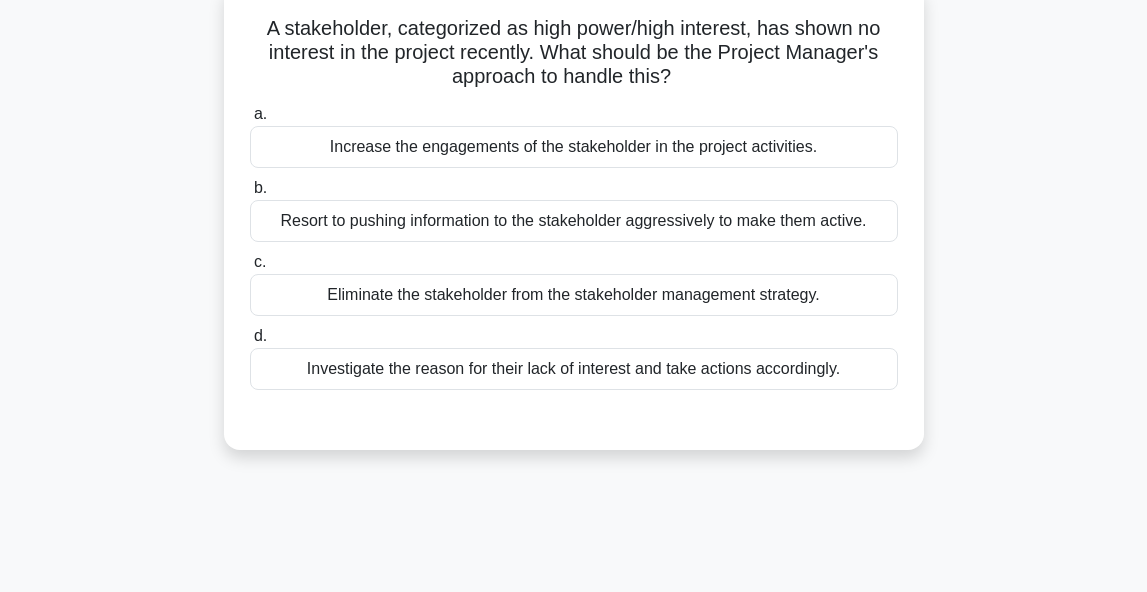 click on "Increase the engagements of the stakeholder in the project activities." at bounding box center (574, 147) 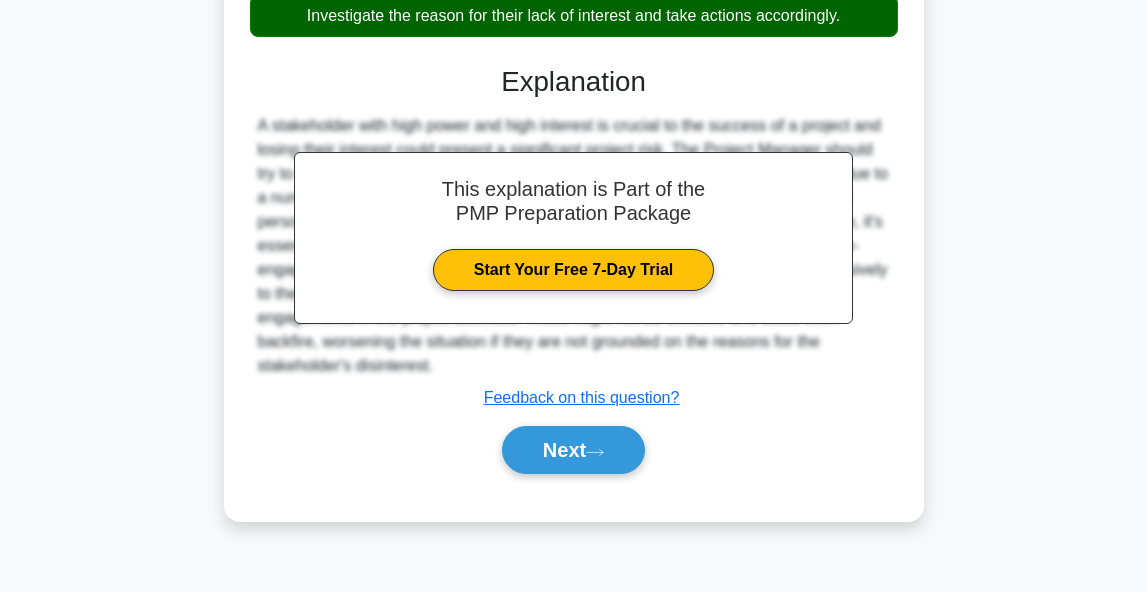 scroll, scrollTop: 488, scrollLeft: 0, axis: vertical 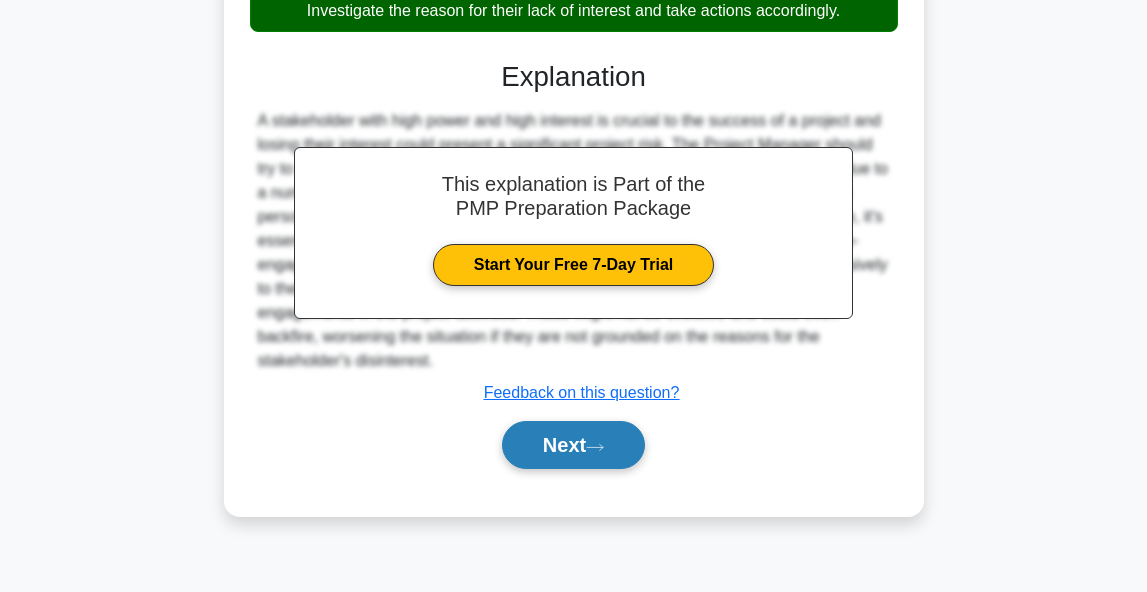 click on "Next" at bounding box center (573, 445) 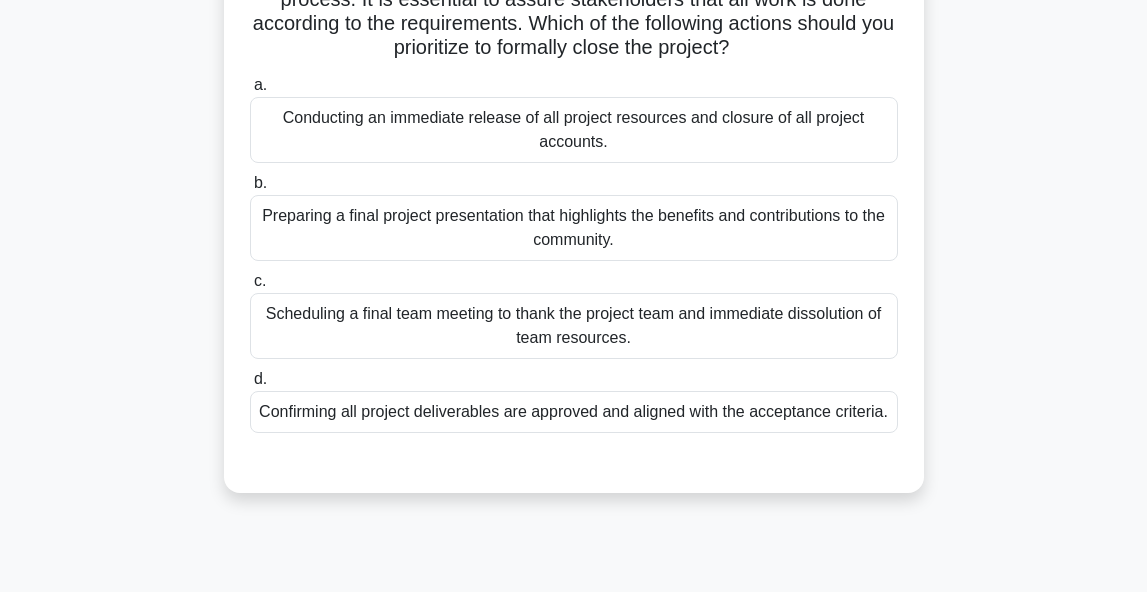 scroll, scrollTop: 221, scrollLeft: 0, axis: vertical 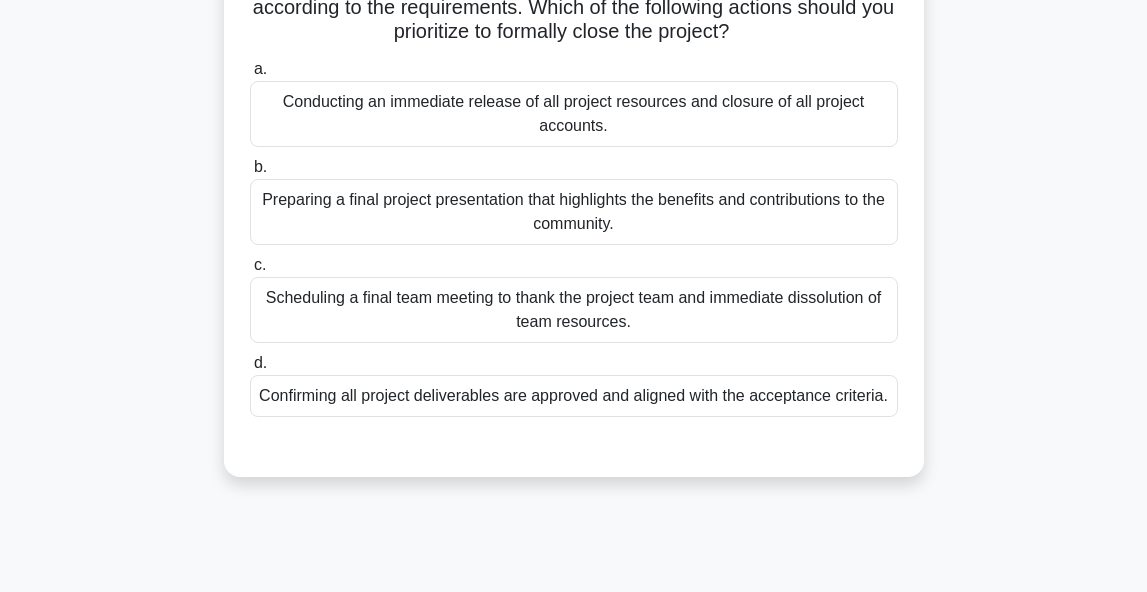 click on "Confirming all project deliverables are approved and aligned with the acceptance criteria." at bounding box center [574, 396] 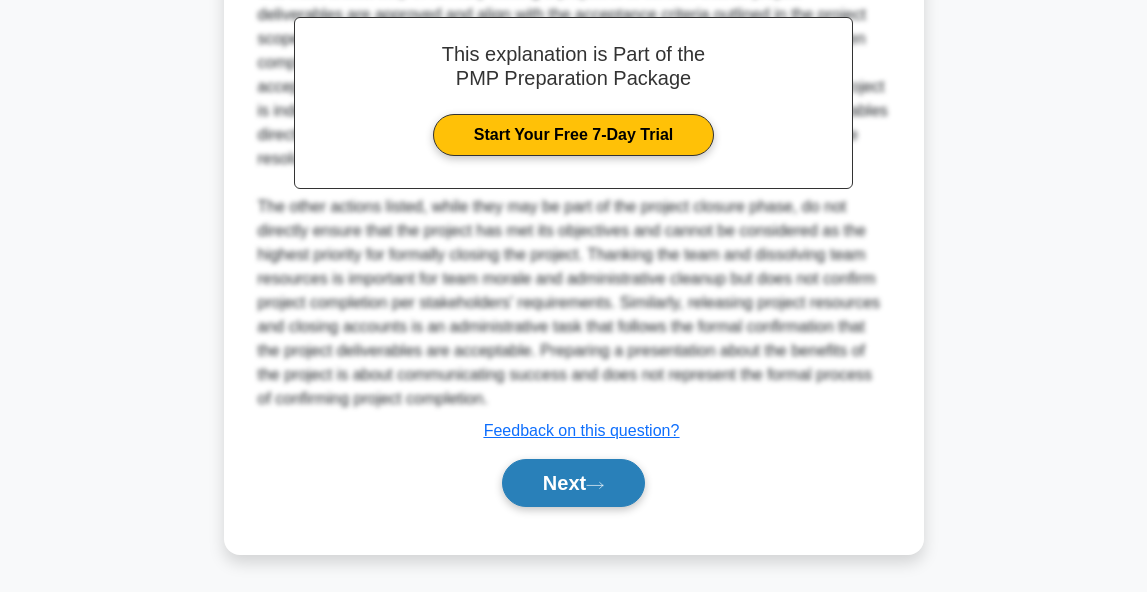 click on "Next" at bounding box center (573, 483) 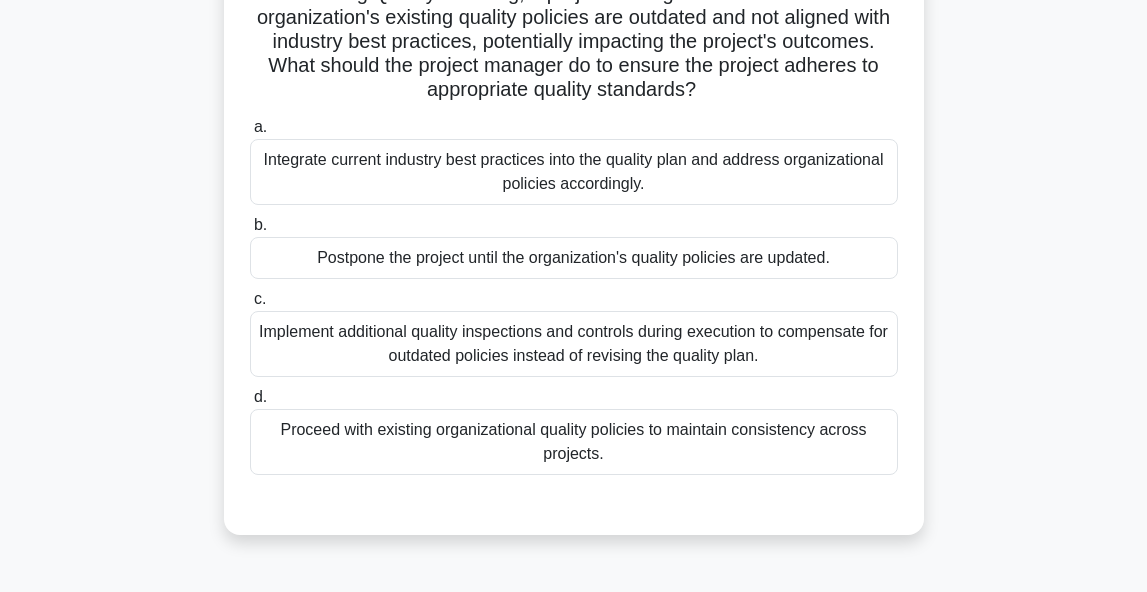 scroll, scrollTop: 169, scrollLeft: 0, axis: vertical 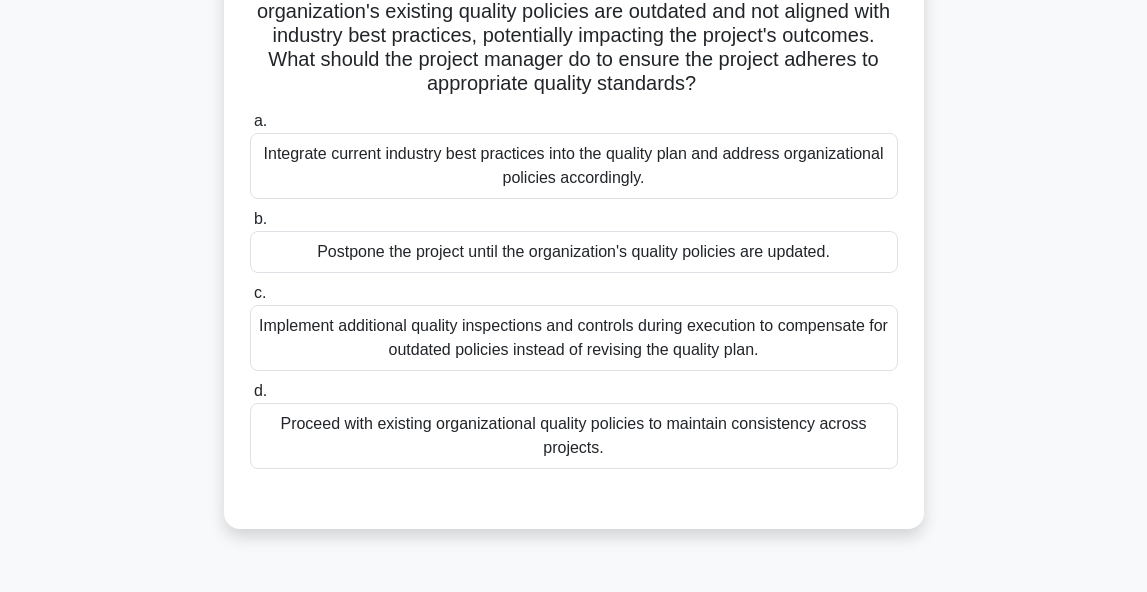 click on "Integrate current industry best practices into the quality plan and address organizational policies accordingly." at bounding box center [574, 166] 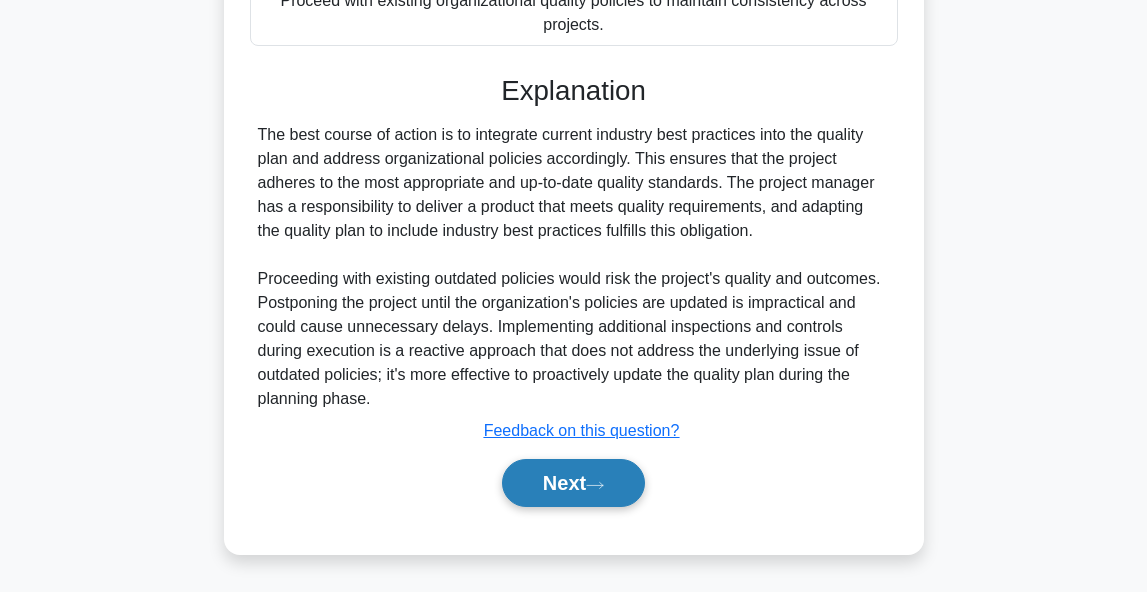 click on "Next" at bounding box center (573, 483) 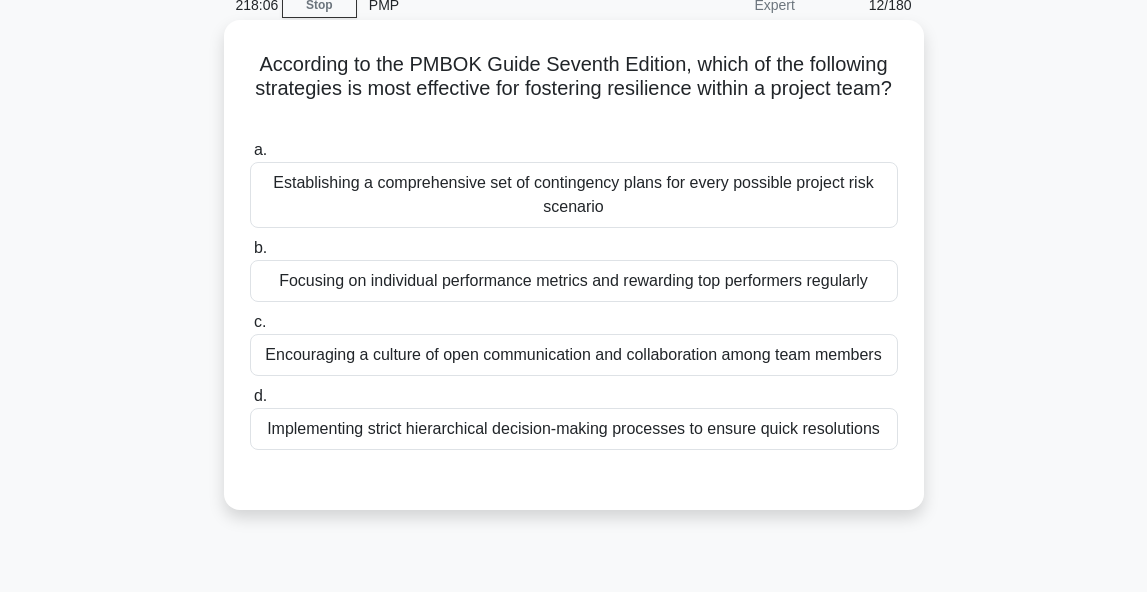 scroll, scrollTop: 96, scrollLeft: 0, axis: vertical 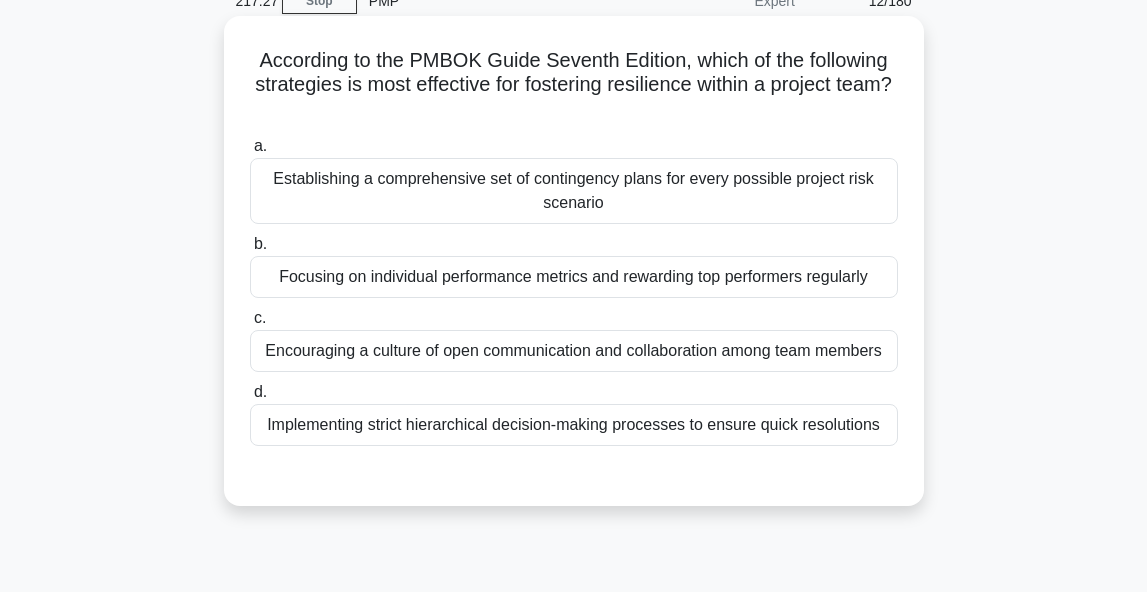 click on "Establishing a comprehensive set of contingency plans for every possible project risk scenario" at bounding box center [574, 191] 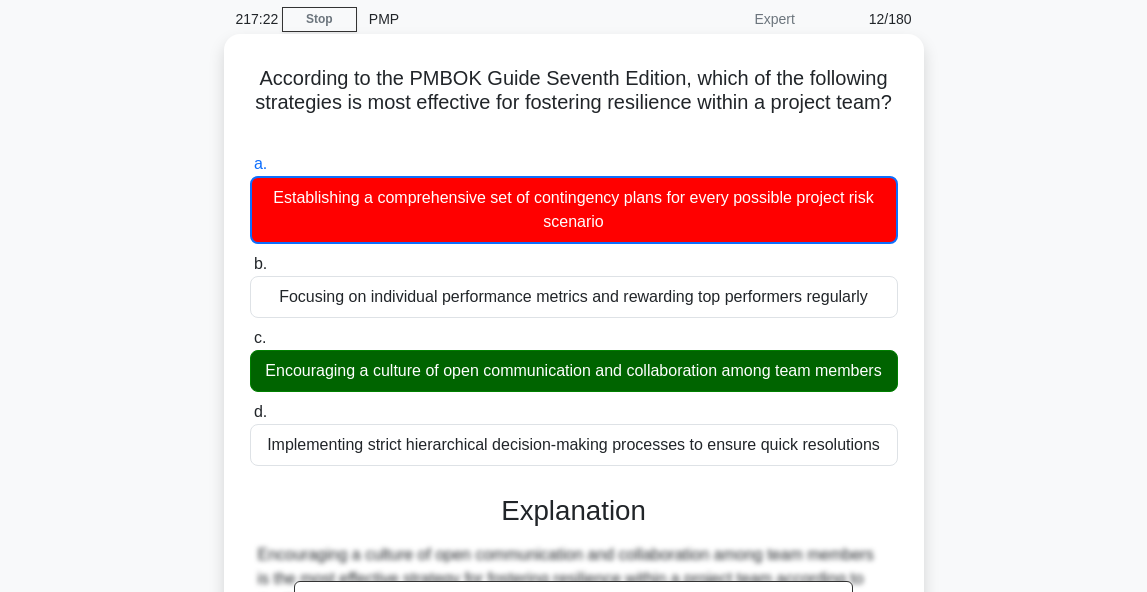 scroll, scrollTop: 55, scrollLeft: 0, axis: vertical 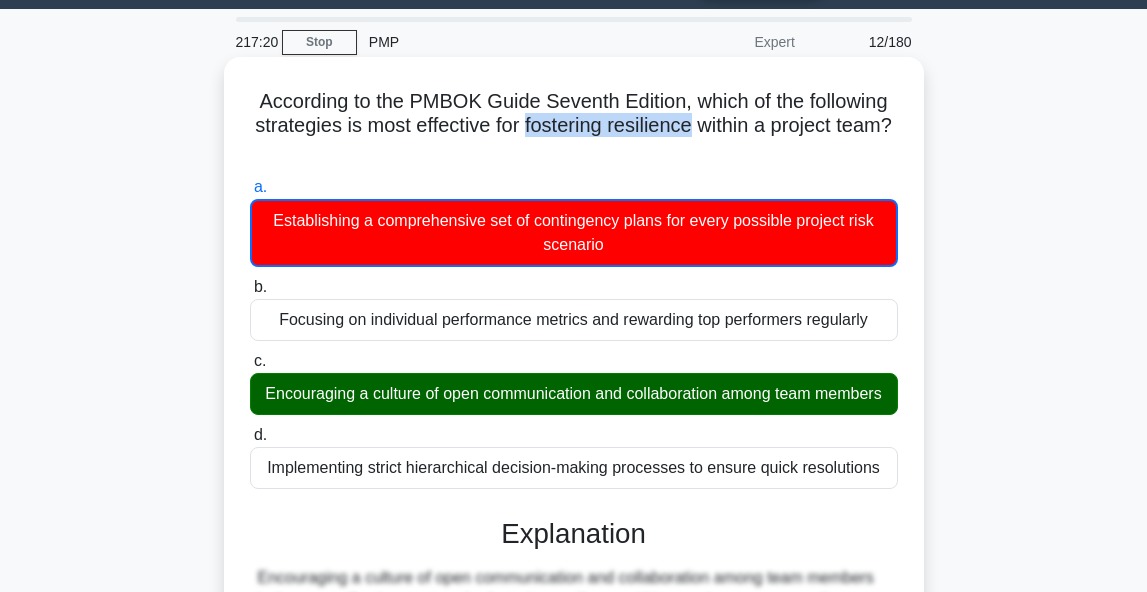 drag, startPoint x: 523, startPoint y: 126, endPoint x: 688, endPoint y: 131, distance: 165.07574 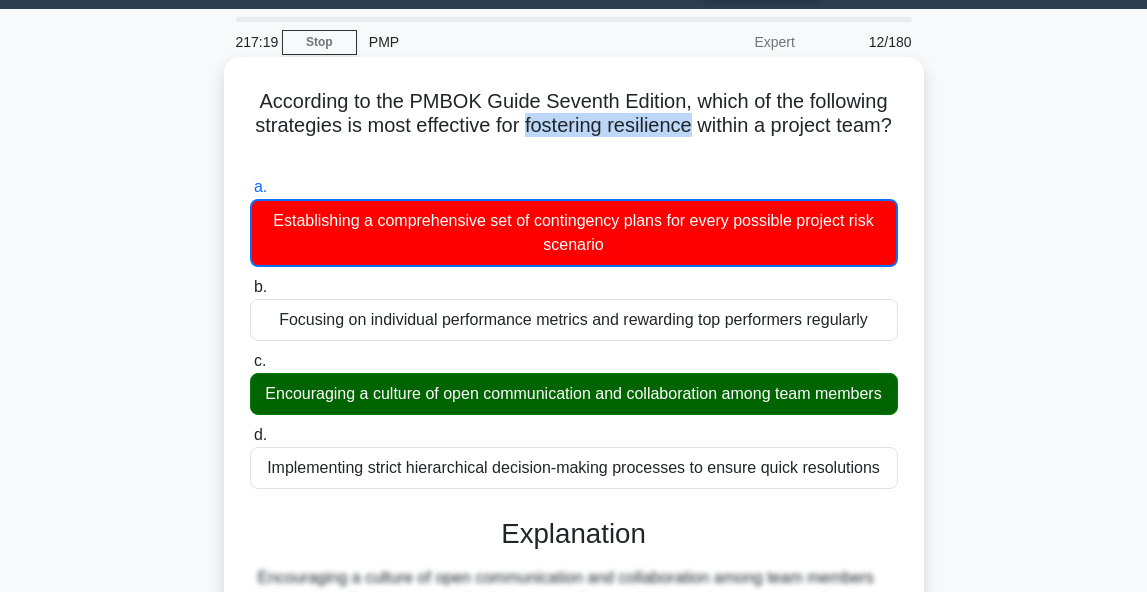 copy on "fostering resilience" 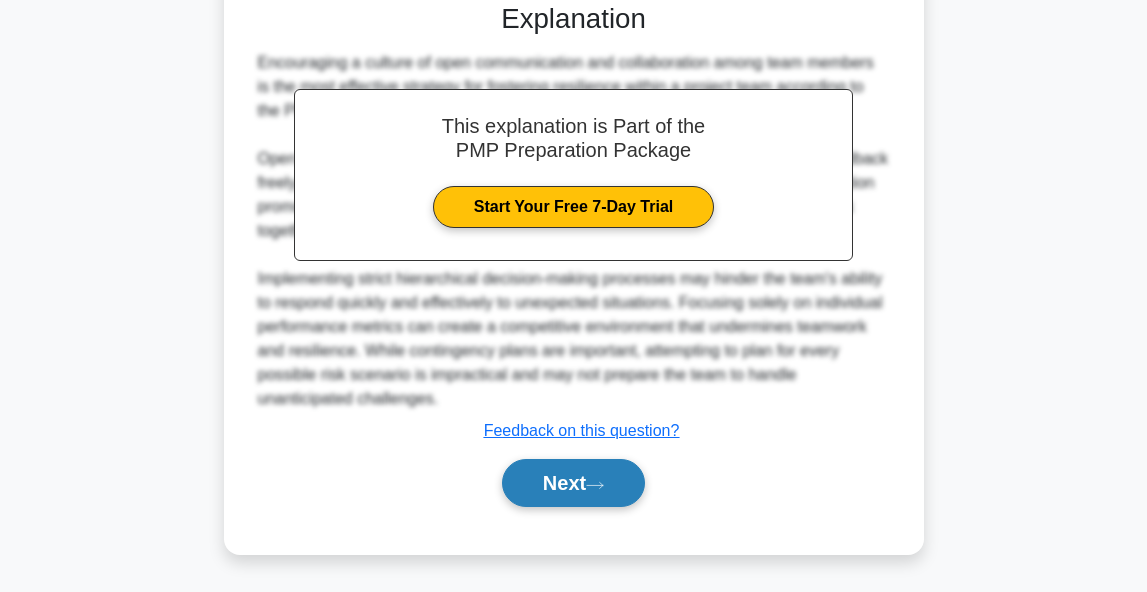 scroll, scrollTop: 571, scrollLeft: 0, axis: vertical 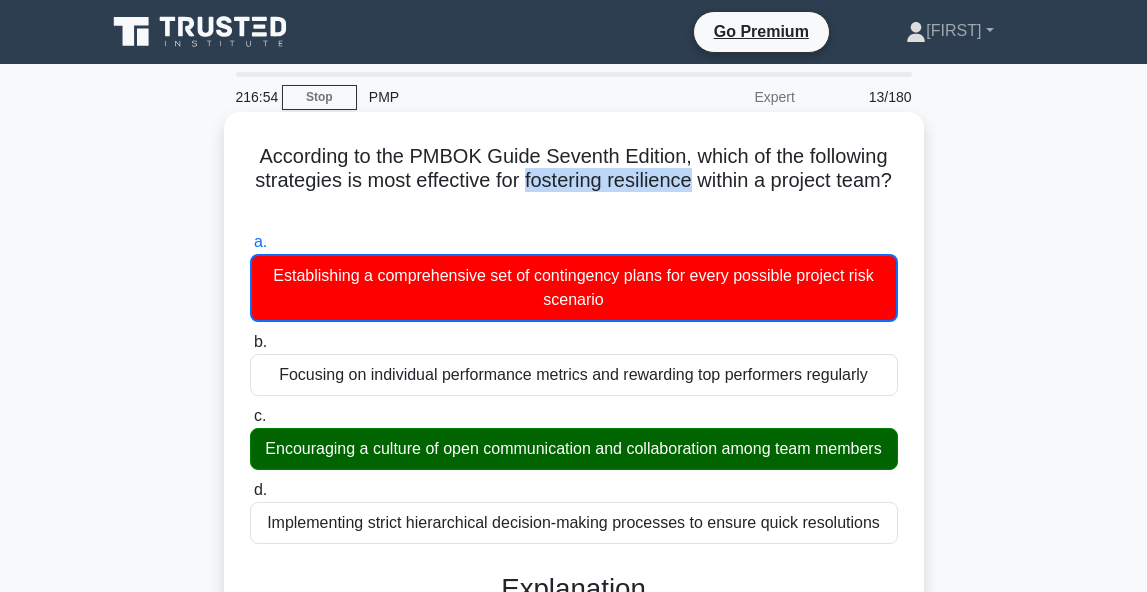 click on "According to the PMBOK Guide Seventh Edition, which of the following strategies is most effective for fostering resilience within a project team? .spinner_0XTQ{transform-origin:center;animation:spinner_y6GP .75s linear infinite}@keyframes spinner_y6GP{100%{transform:rotate(360deg)}}" at bounding box center [574, 181] 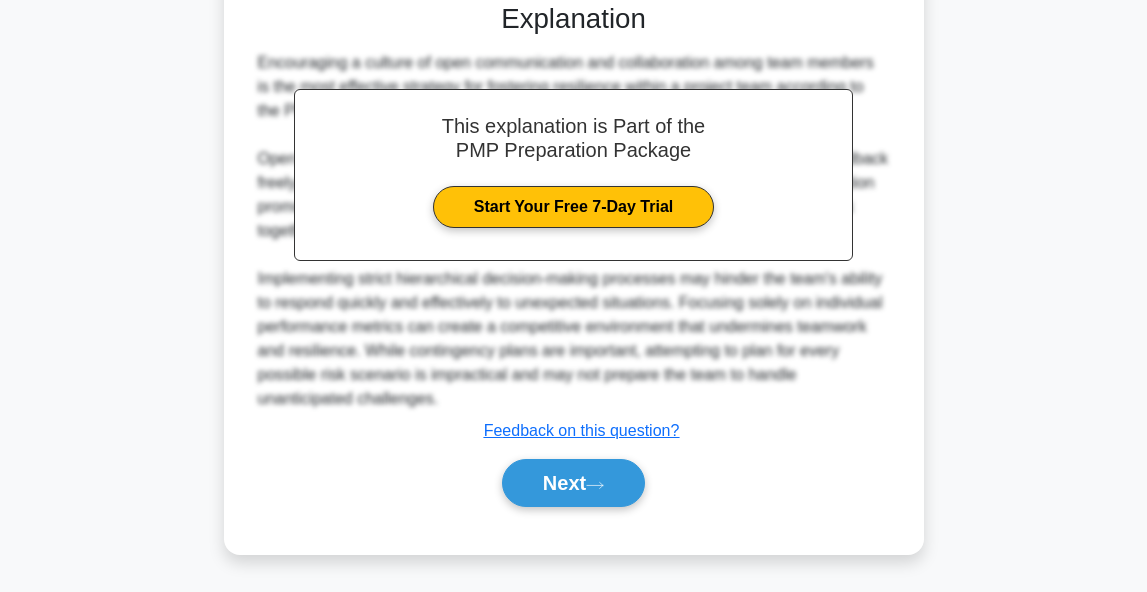 scroll, scrollTop: 571, scrollLeft: 0, axis: vertical 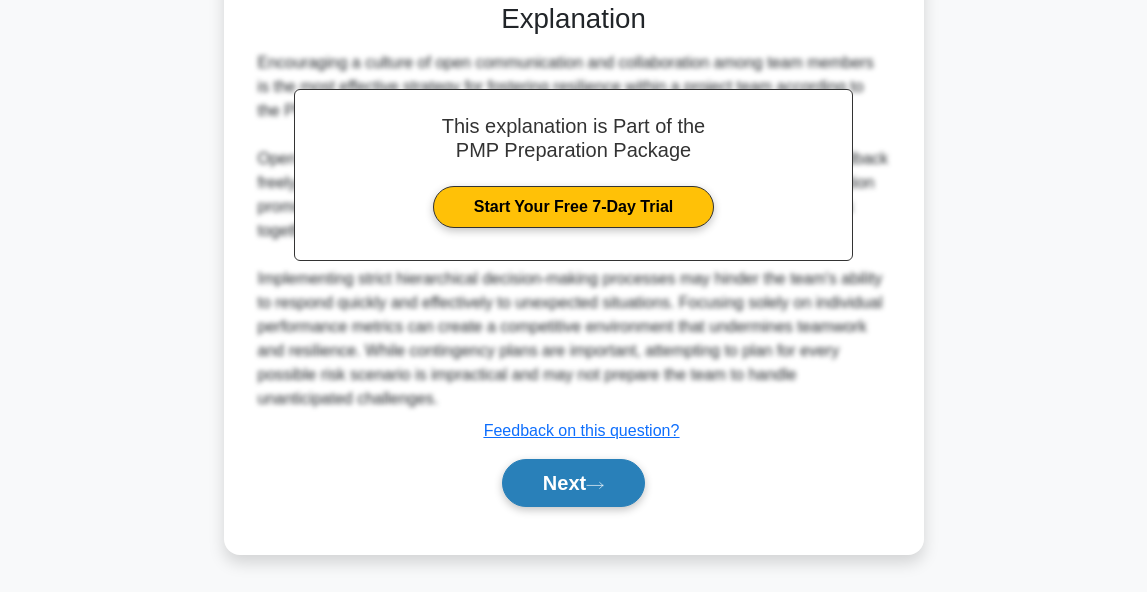 click on "Next" at bounding box center [573, 483] 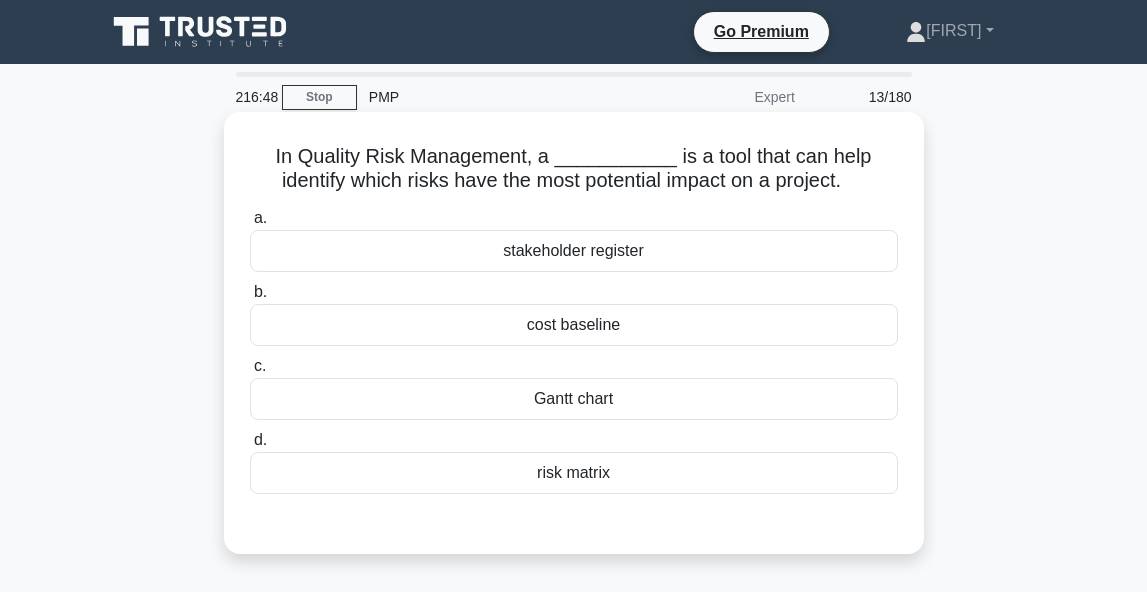 scroll, scrollTop: 0, scrollLeft: 0, axis: both 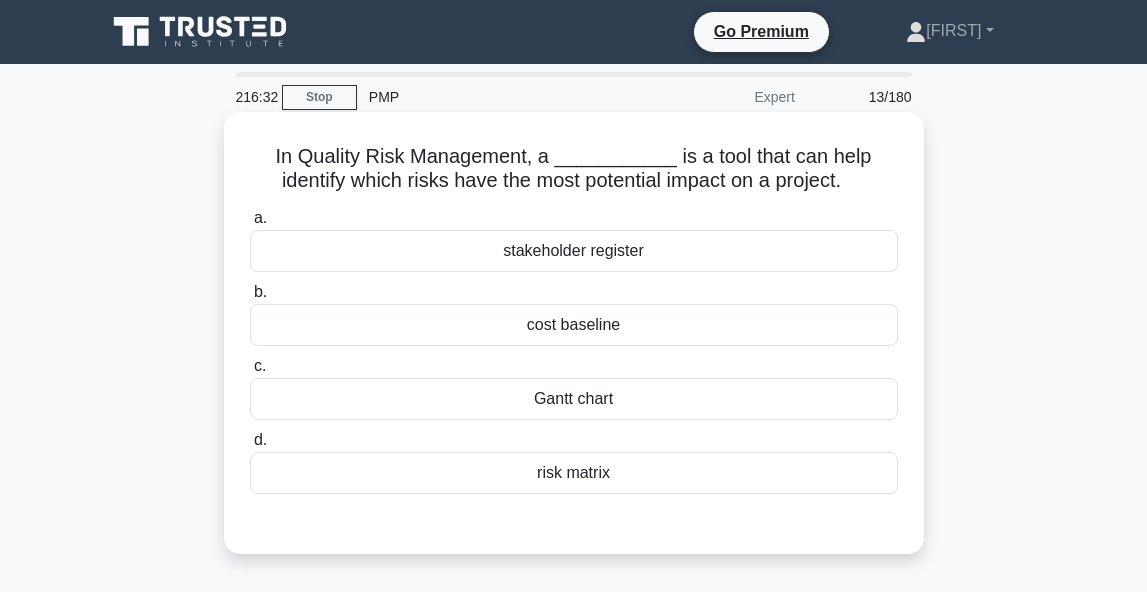 click on "risk matrix" at bounding box center (574, 473) 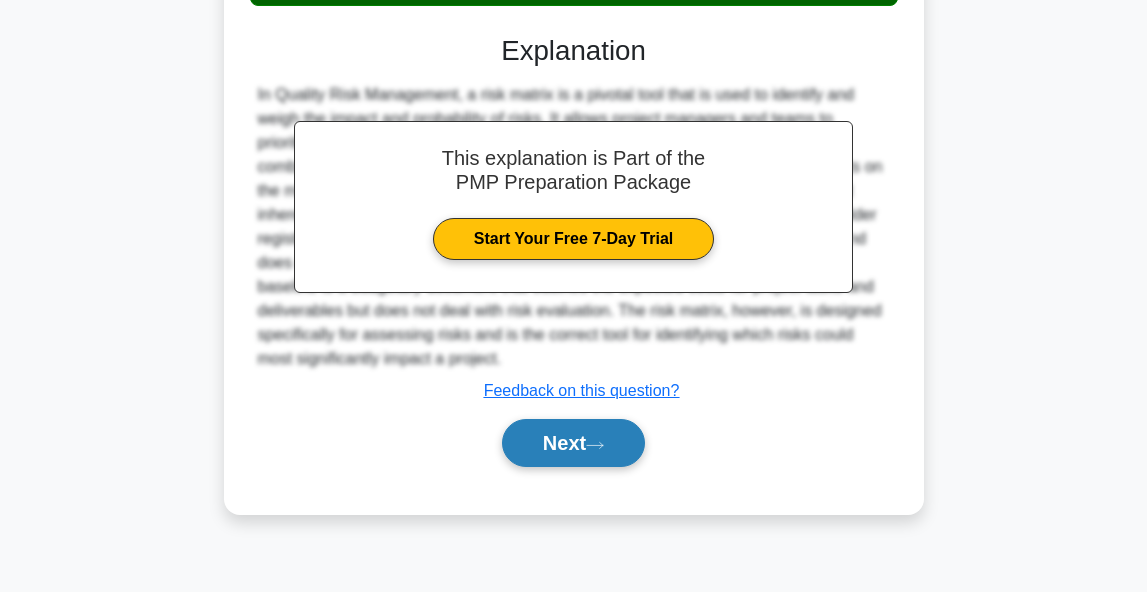 scroll, scrollTop: 488, scrollLeft: 0, axis: vertical 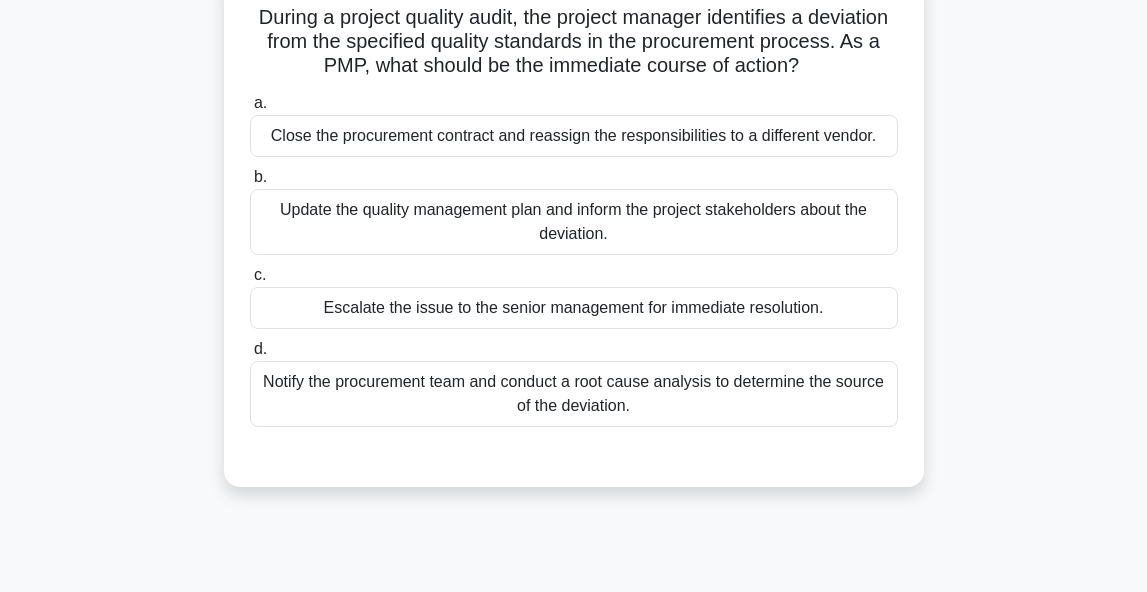 click on "Notify the procurement team and conduct a root cause analysis to determine the source of the deviation." at bounding box center [574, 394] 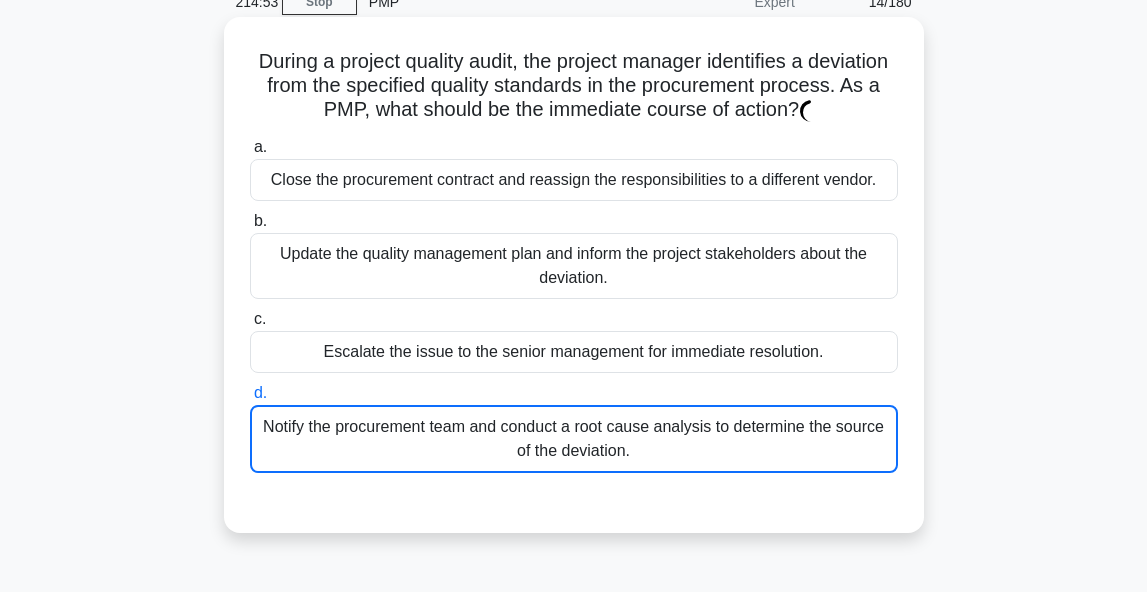scroll, scrollTop: 131, scrollLeft: 0, axis: vertical 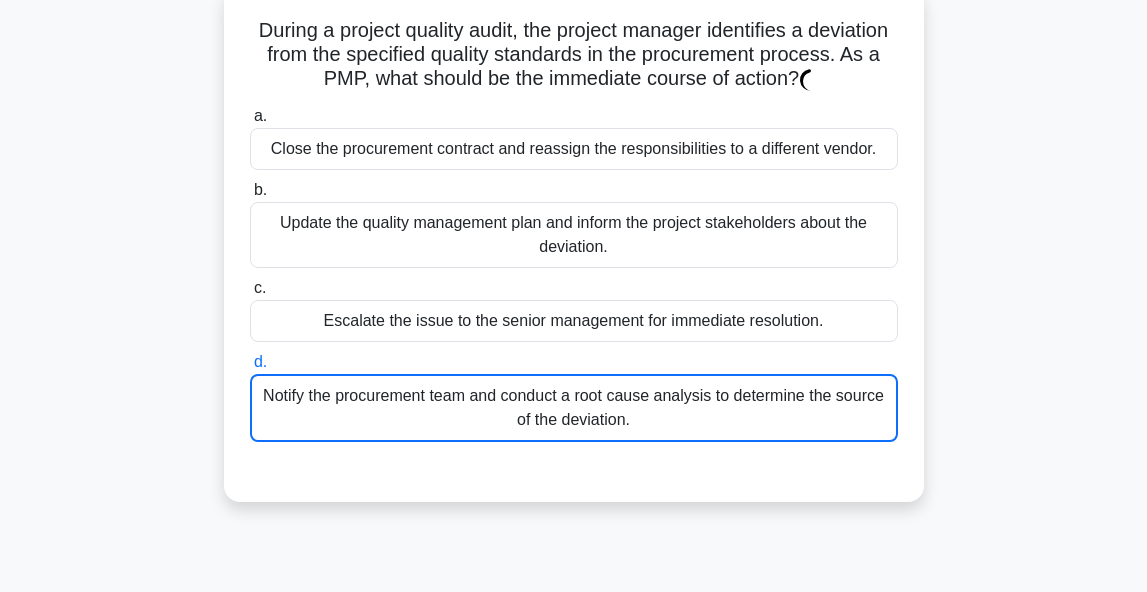drag, startPoint x: 903, startPoint y: 29, endPoint x: 1042, endPoint y: 290, distance: 295.70593 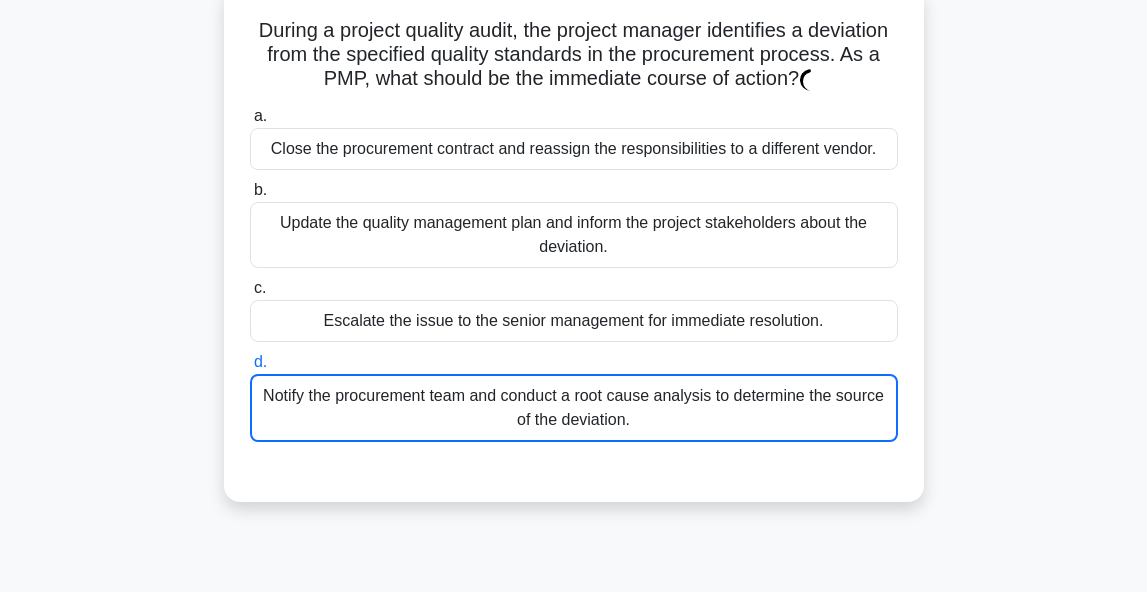 click on "[NUMBER]" at bounding box center (574, 256) 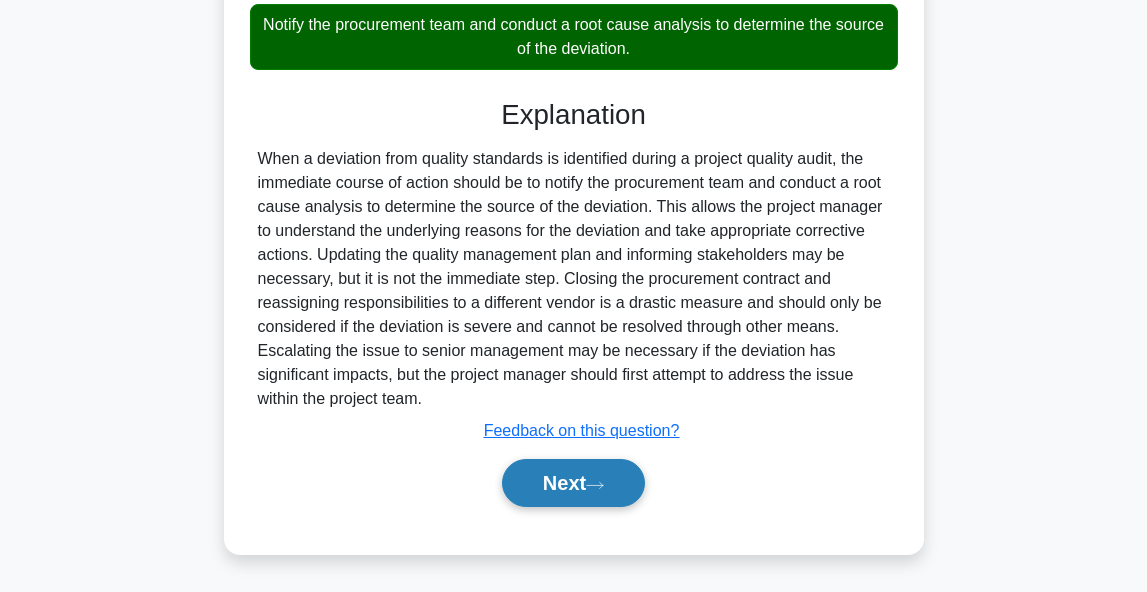 scroll, scrollTop: 497, scrollLeft: 0, axis: vertical 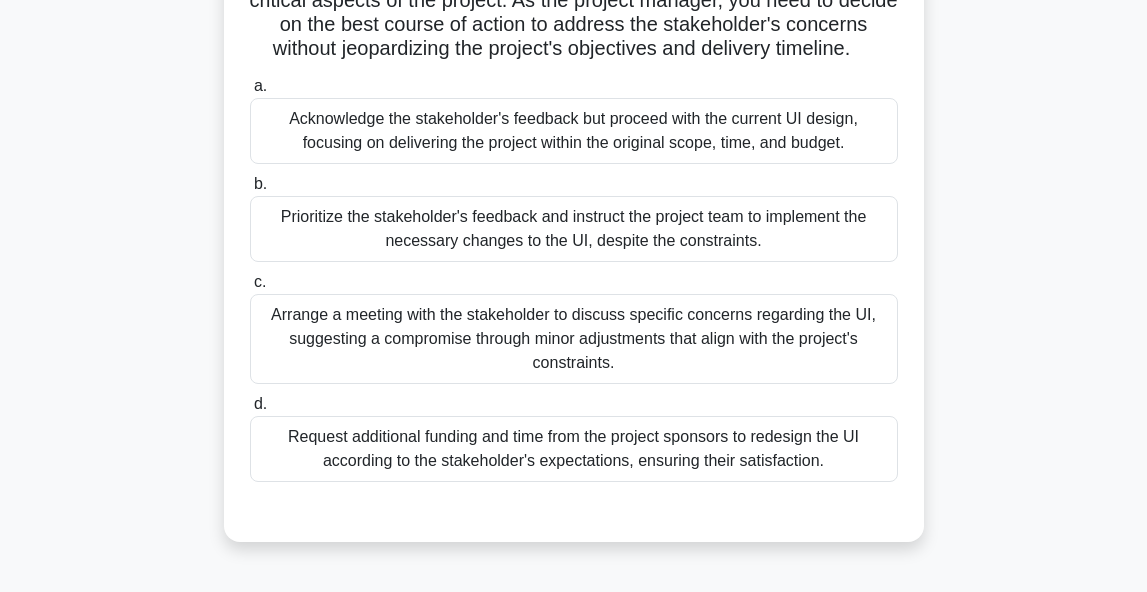 click on "Arrange a meeting with the stakeholder to discuss specific concerns regarding the UI, suggesting a compromise through minor adjustments that align with the project's constraints." at bounding box center (574, 339) 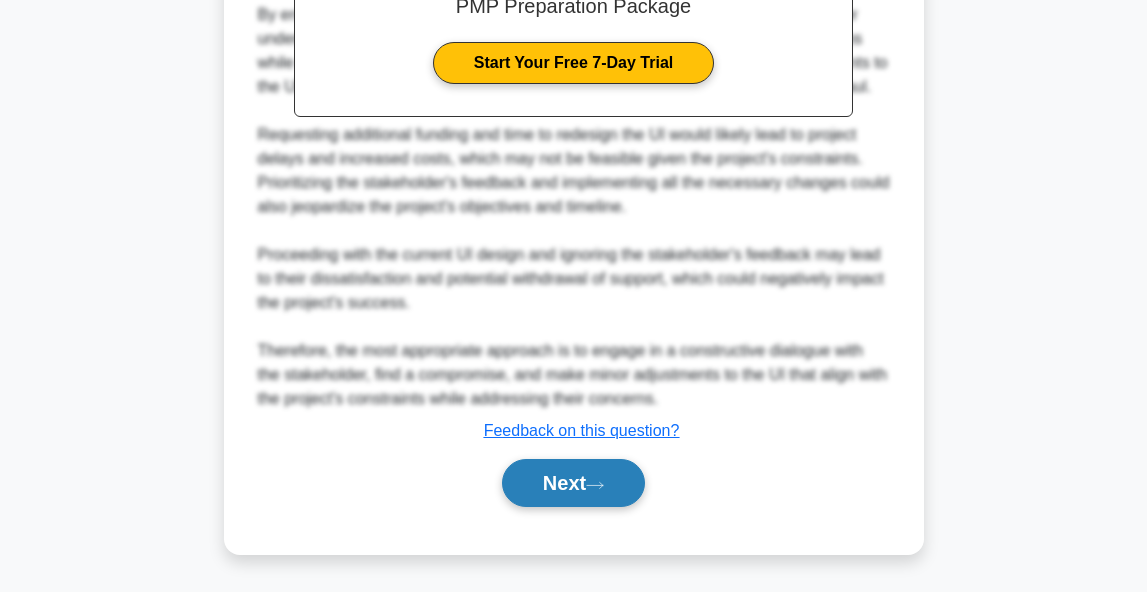 click on "Next" at bounding box center (573, 483) 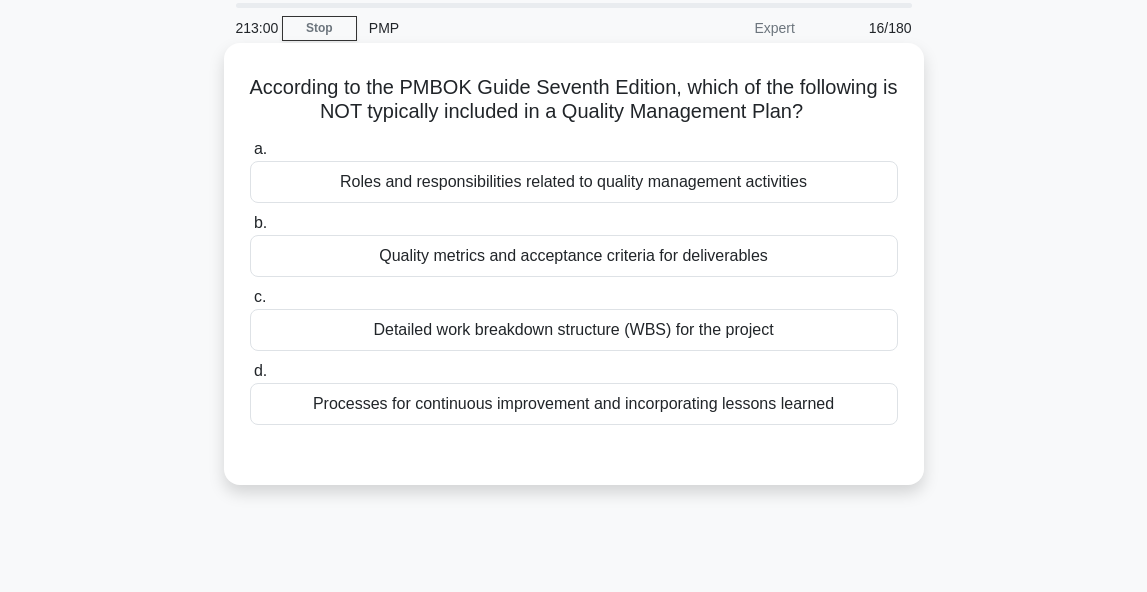 scroll, scrollTop: 84, scrollLeft: 0, axis: vertical 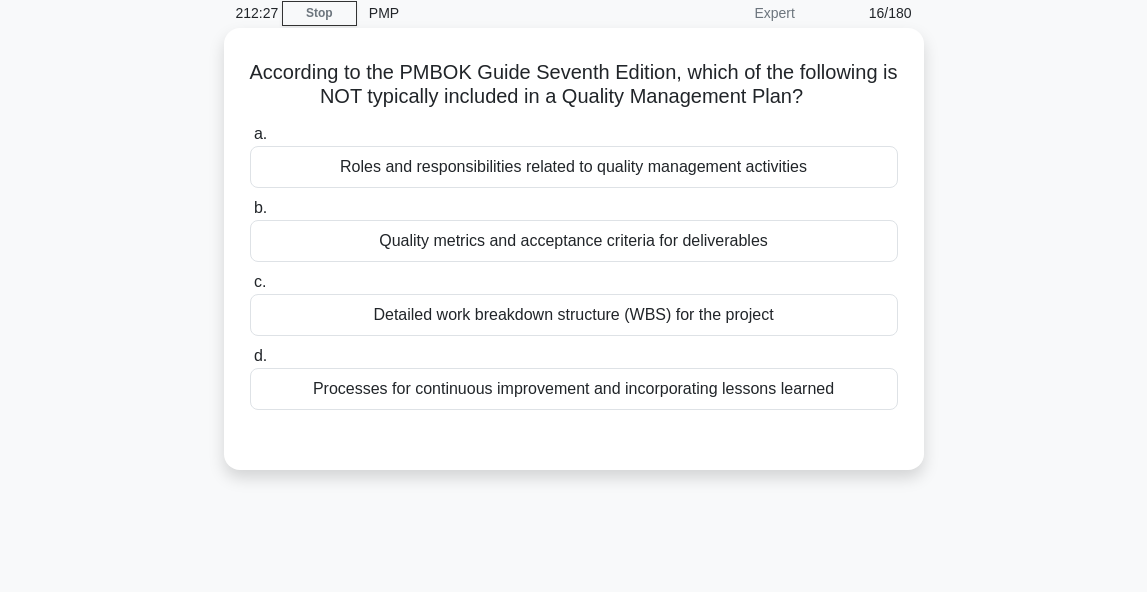 click on "Detailed work breakdown structure (WBS) for the project" at bounding box center (574, 315) 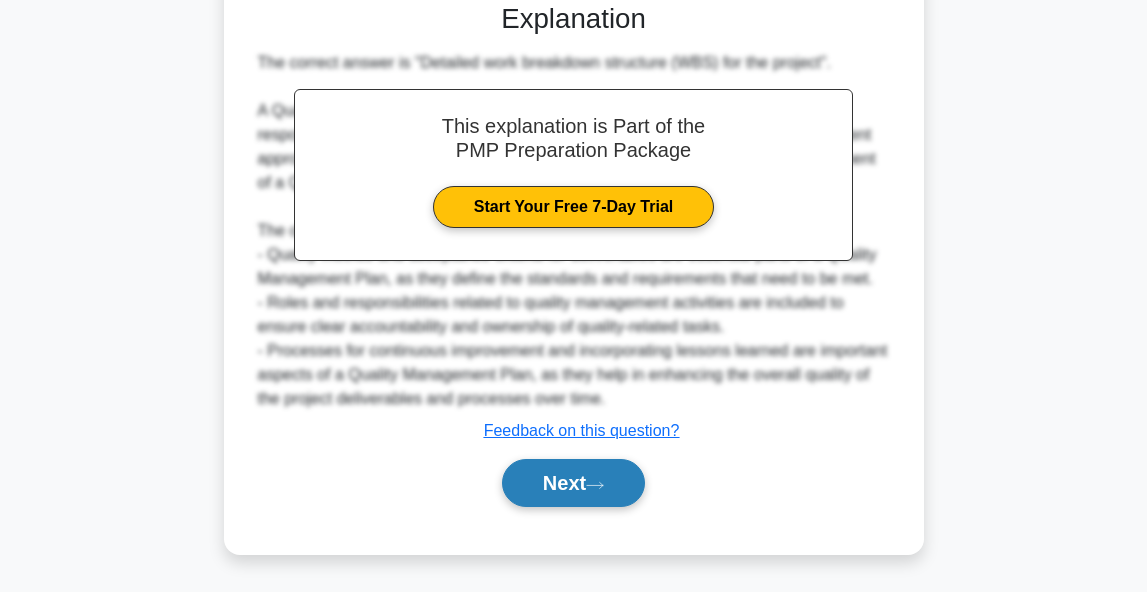 click on "Next" at bounding box center [573, 483] 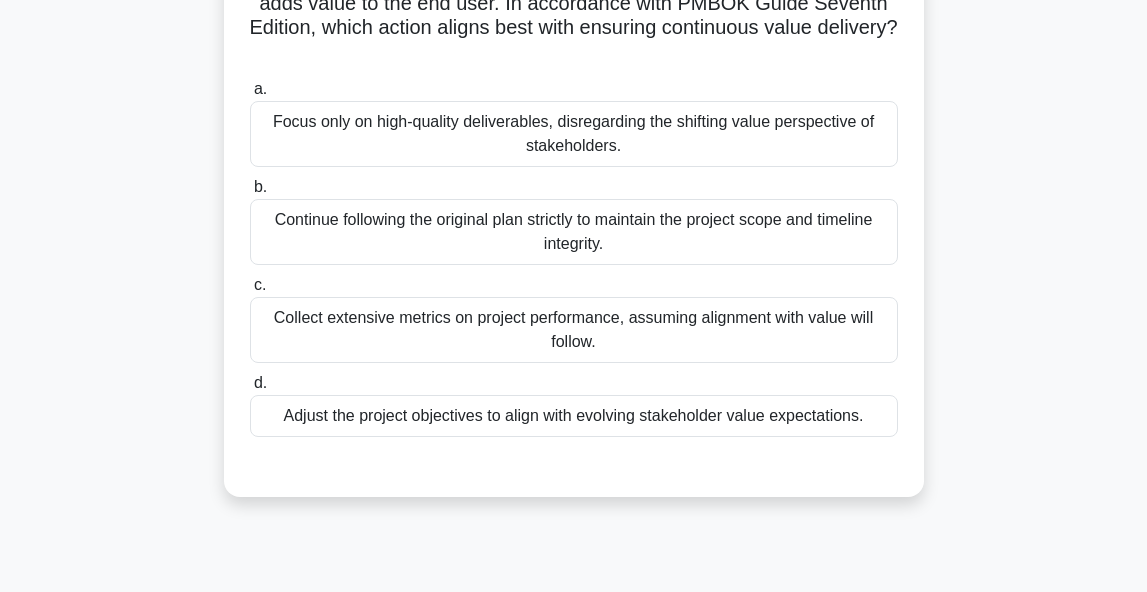 scroll, scrollTop: 185, scrollLeft: 0, axis: vertical 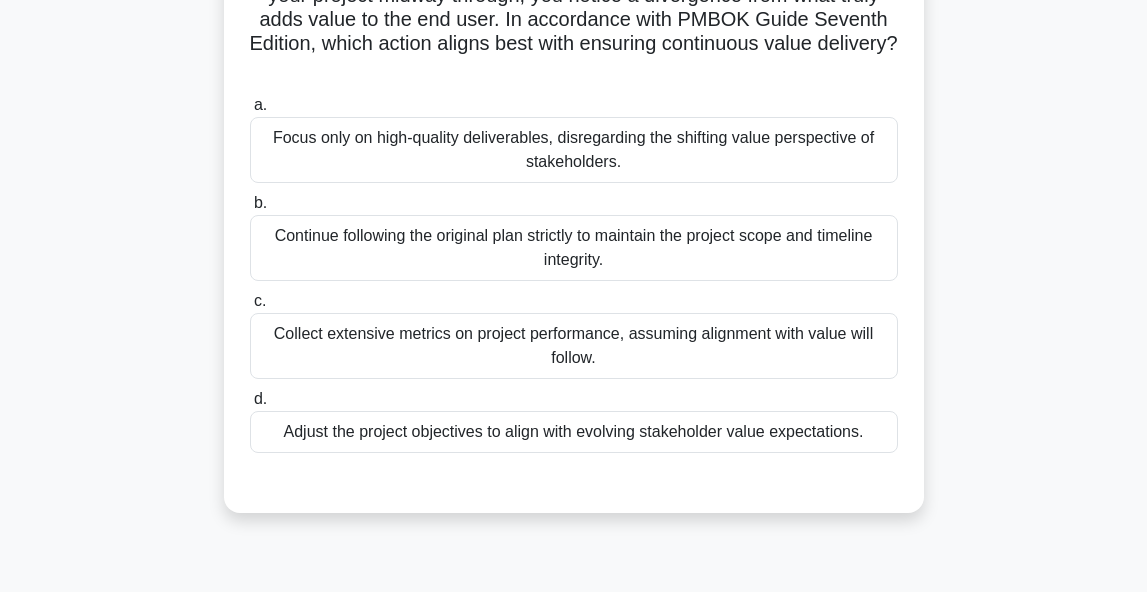 click on "Collect extensive metrics on project performance, assuming alignment with value will follow." at bounding box center [574, 346] 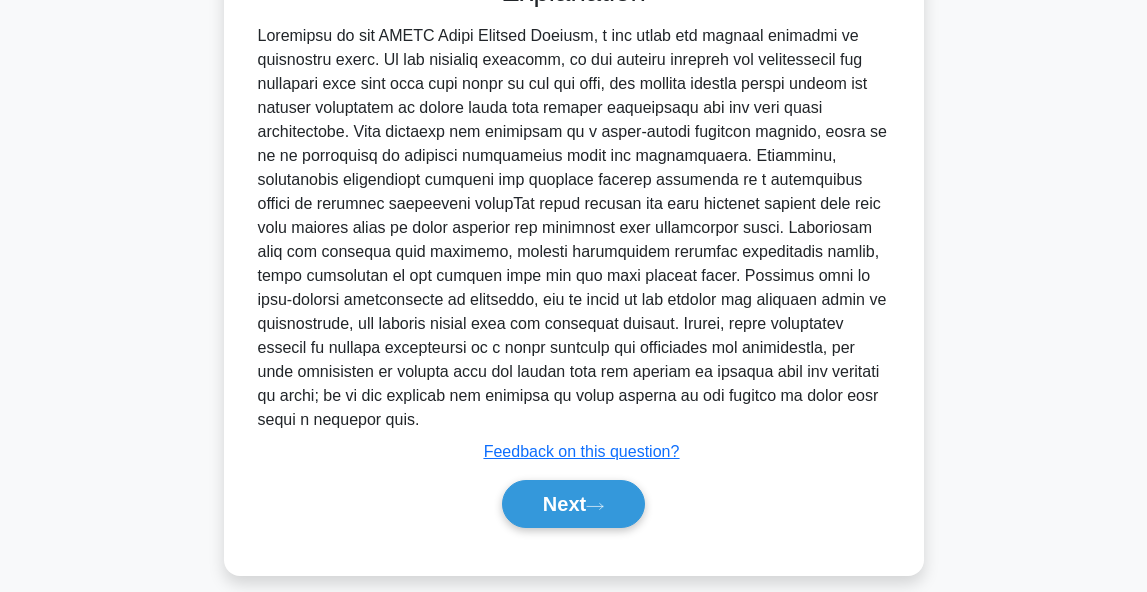 scroll, scrollTop: 691, scrollLeft: 0, axis: vertical 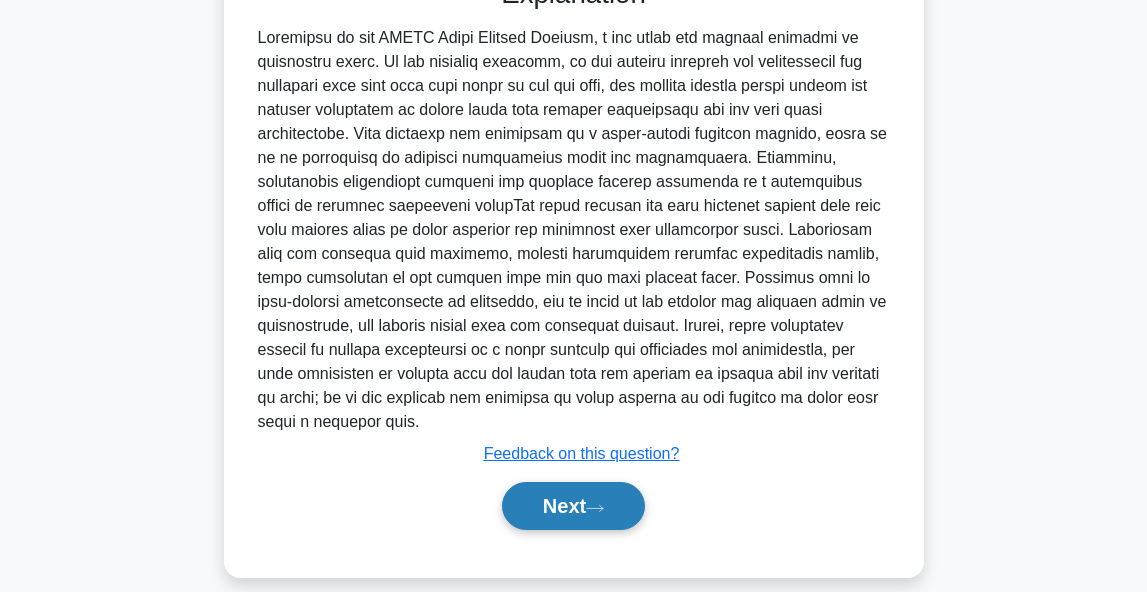 click on "Next" at bounding box center [573, 506] 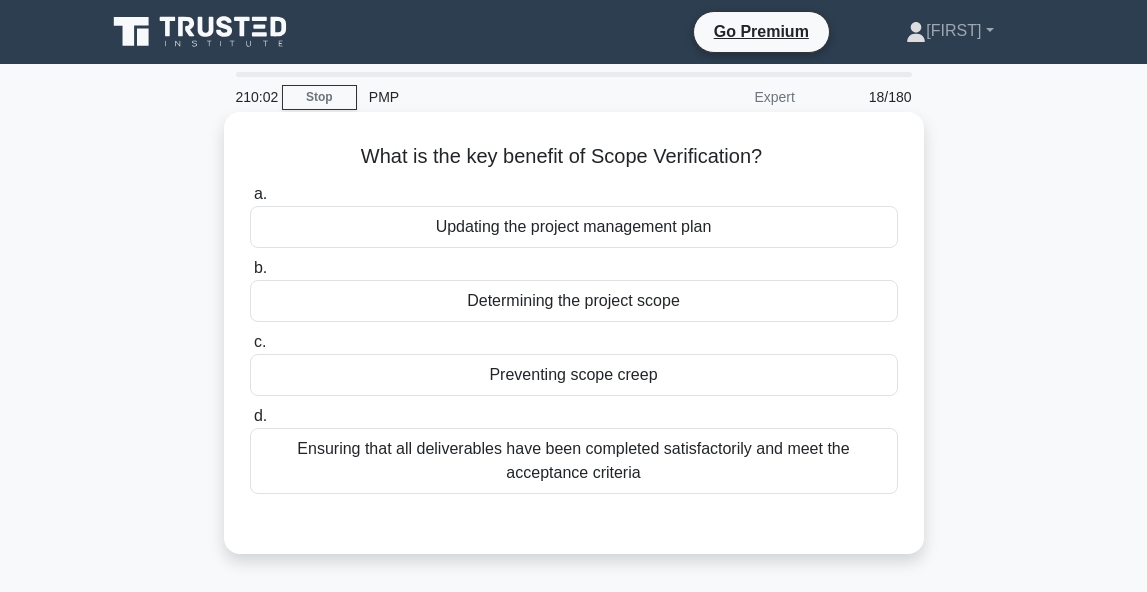 scroll, scrollTop: 0, scrollLeft: 0, axis: both 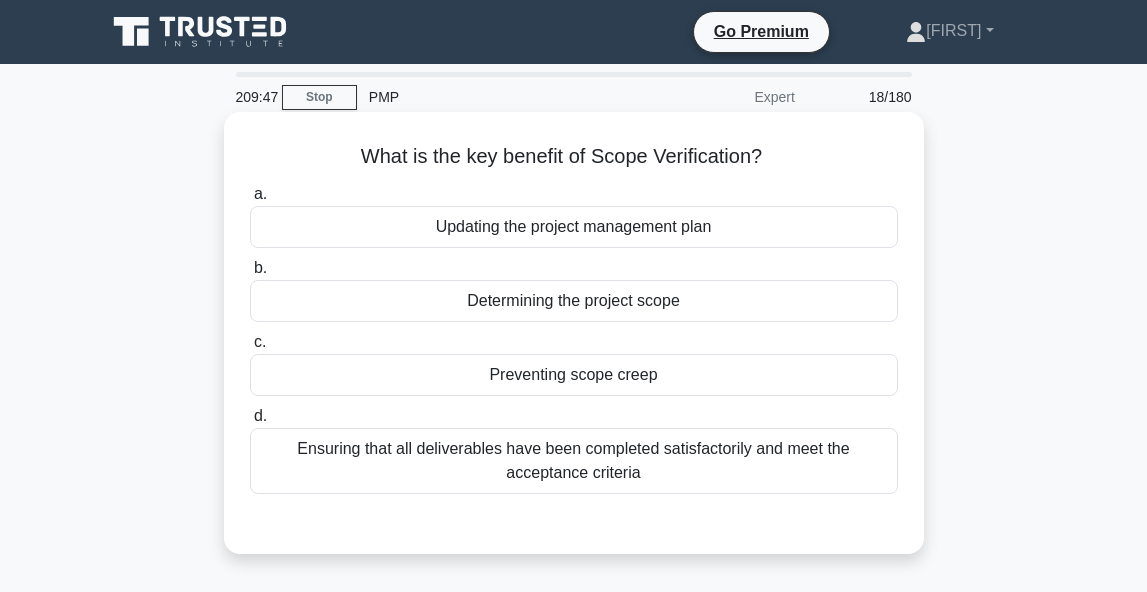 click on "Ensuring that all deliverables have been completed satisfactorily and meet the acceptance criteria" at bounding box center [574, 461] 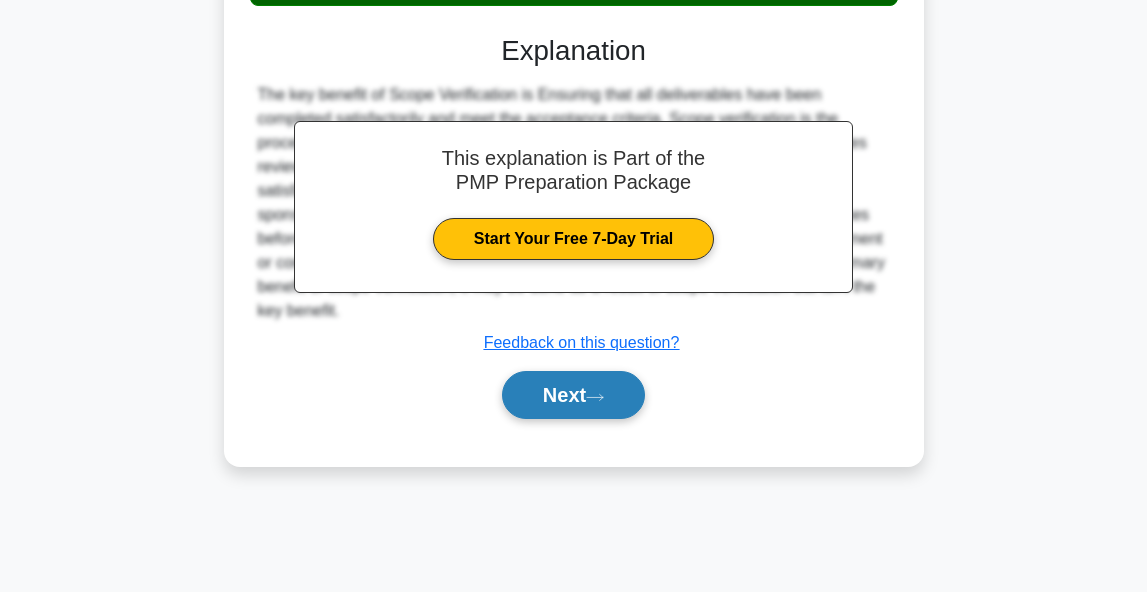 scroll, scrollTop: 488, scrollLeft: 0, axis: vertical 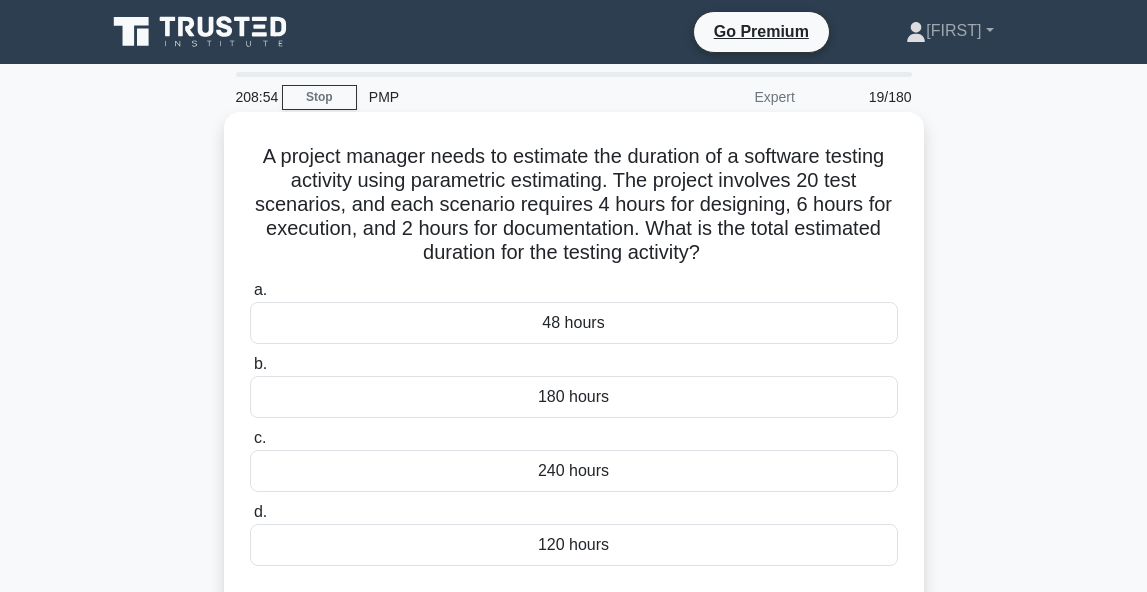 click on "240 hours" at bounding box center [574, 471] 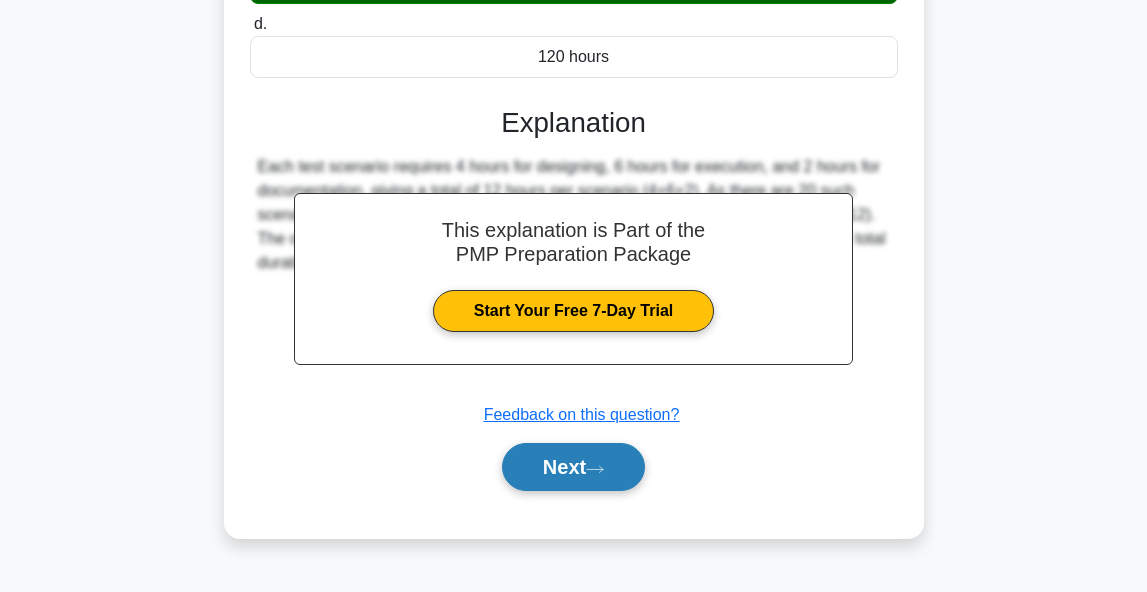 scroll, scrollTop: 488, scrollLeft: 0, axis: vertical 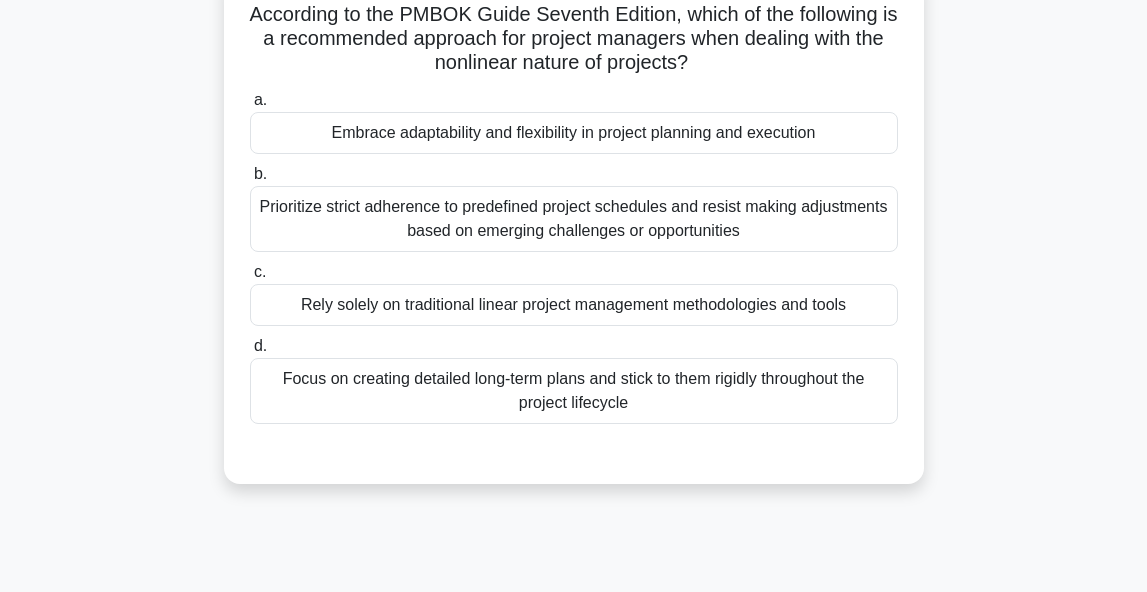 click on "Embrace adaptability and flexibility in project planning and execution" at bounding box center (574, 133) 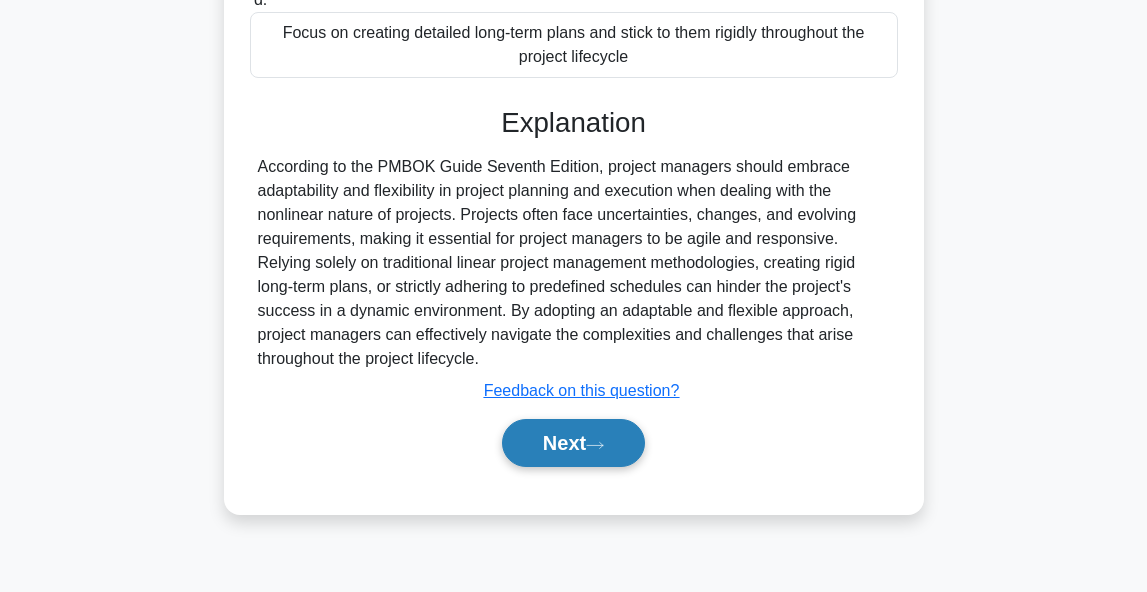 scroll, scrollTop: 488, scrollLeft: 0, axis: vertical 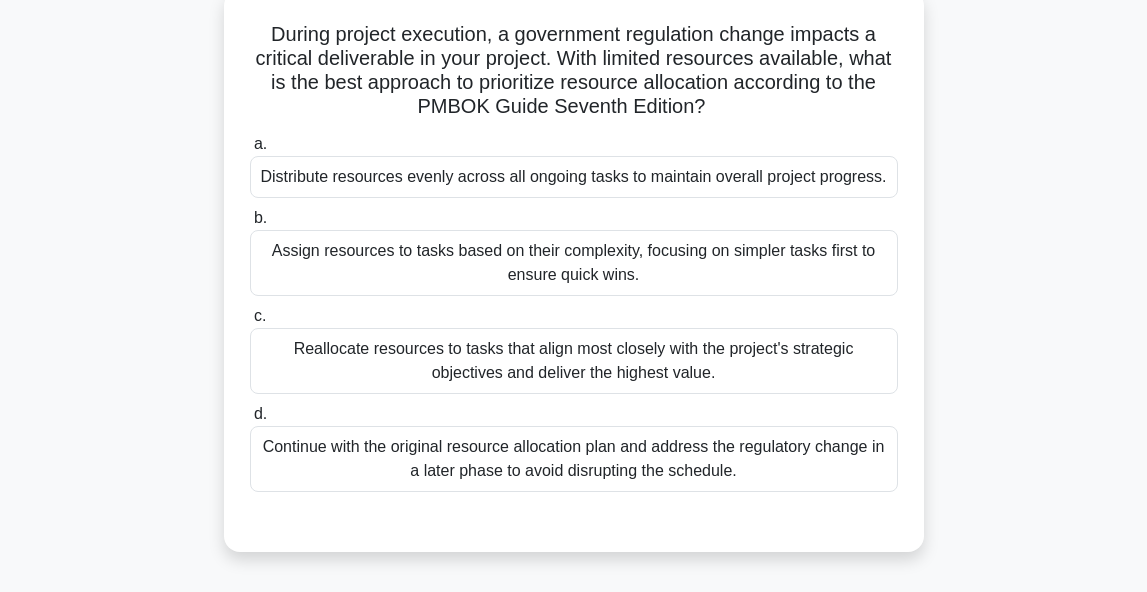 click on "Distribute resources evenly across all ongoing tasks to maintain overall project progress." at bounding box center (574, 177) 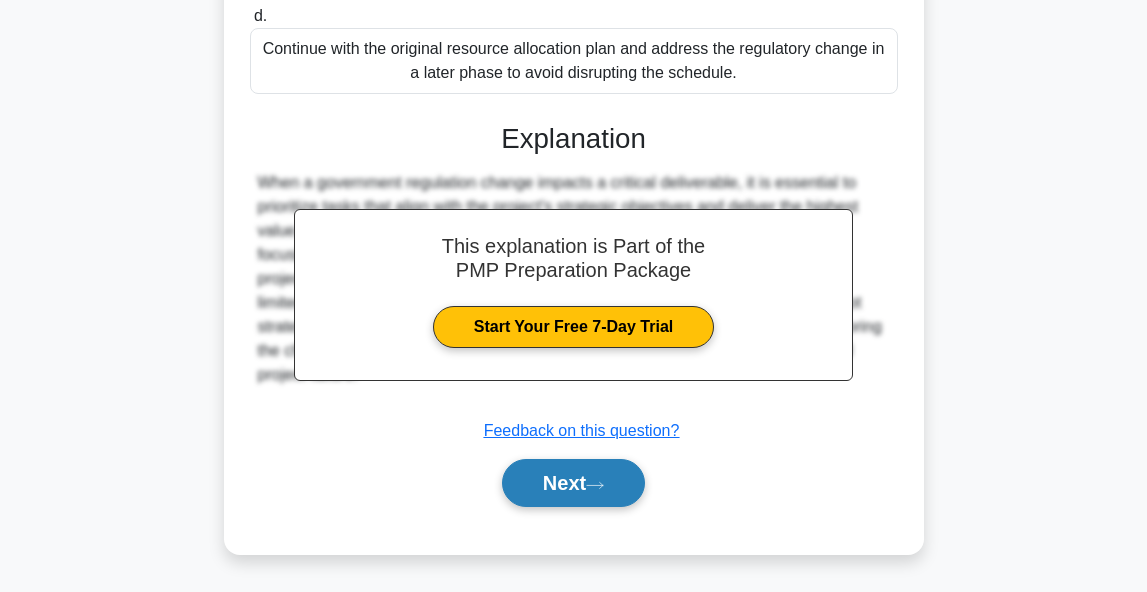 click 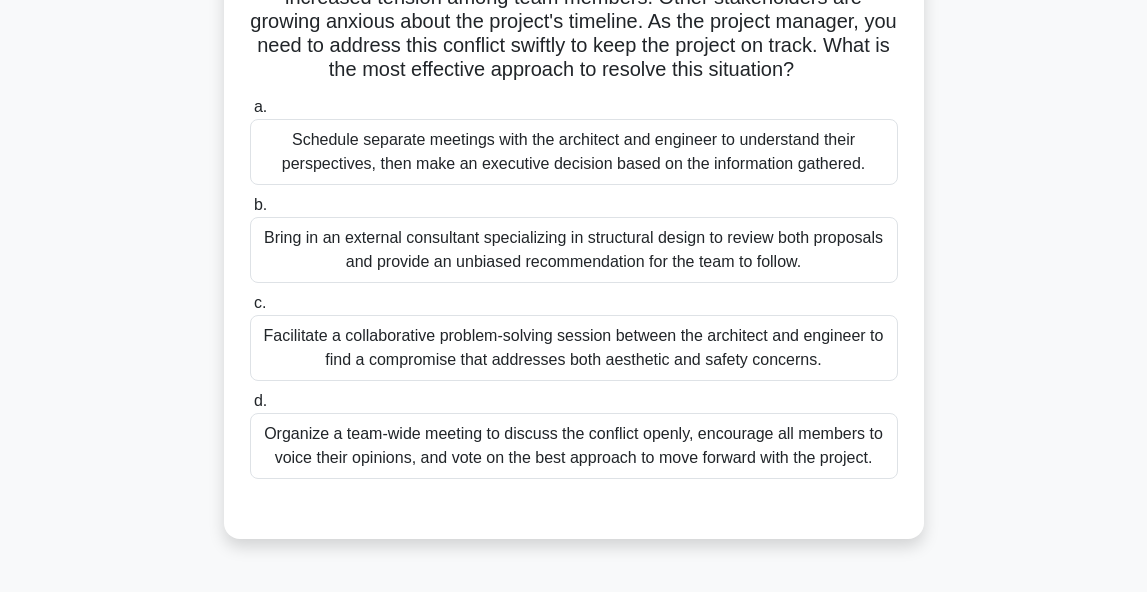 scroll, scrollTop: 291, scrollLeft: 0, axis: vertical 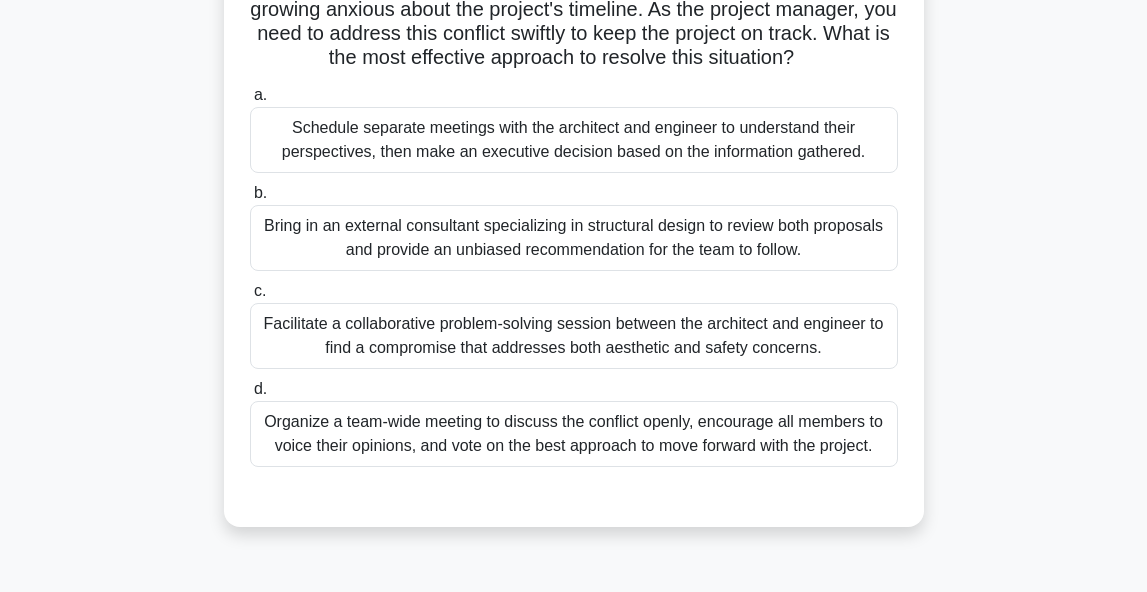 click on "Facilitate a collaborative problem-solving session between the architect and engineer to find a compromise that addresses both aesthetic and safety concerns." at bounding box center [574, 336] 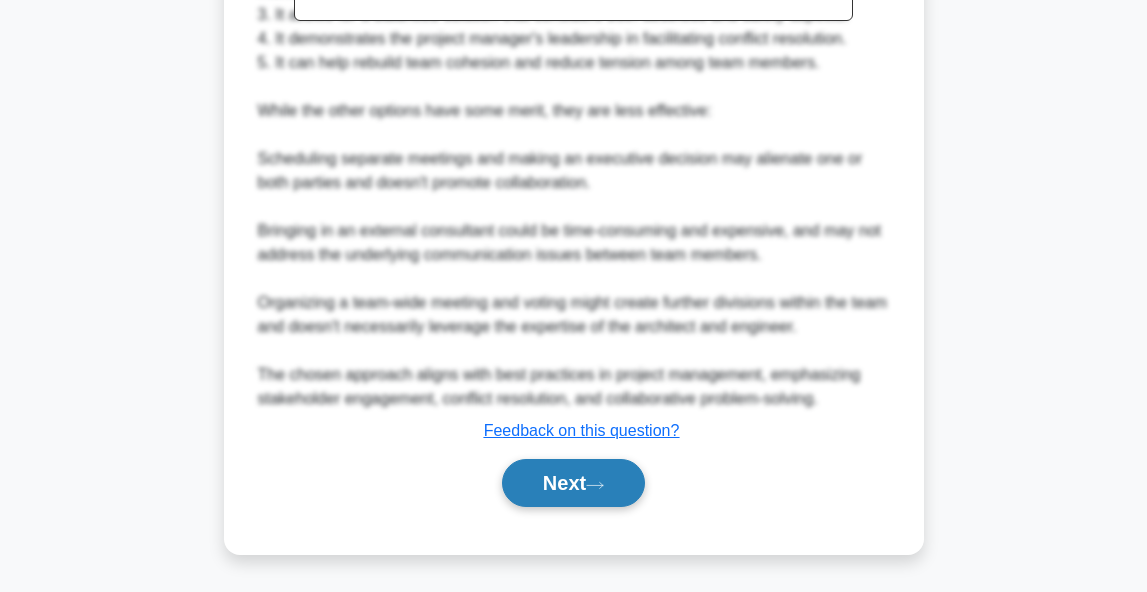 click on "Next" at bounding box center (573, 483) 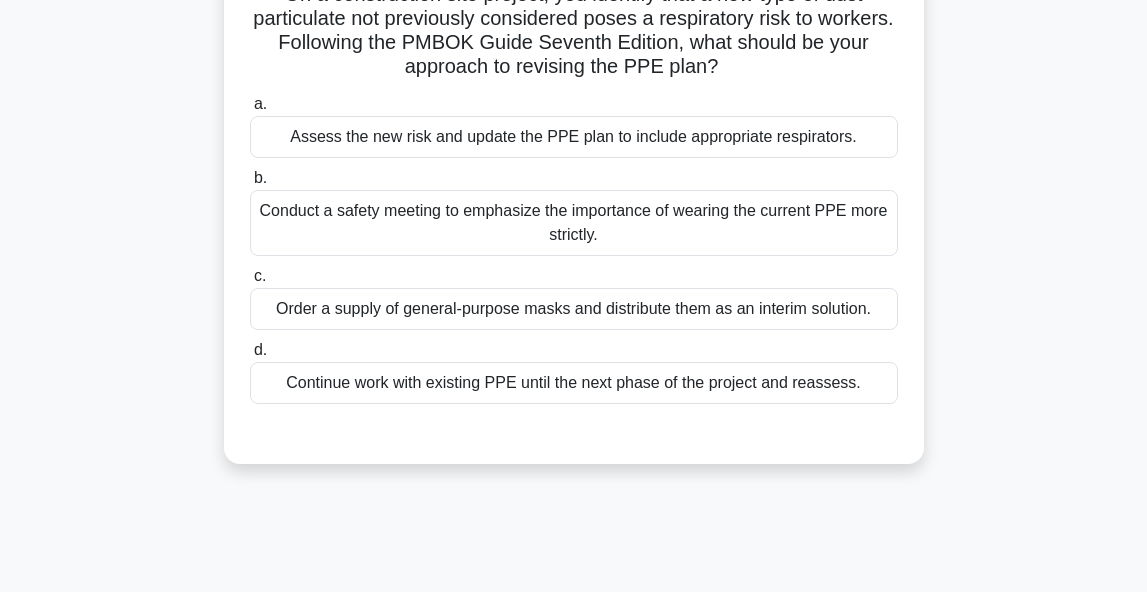 scroll, scrollTop: 167, scrollLeft: 0, axis: vertical 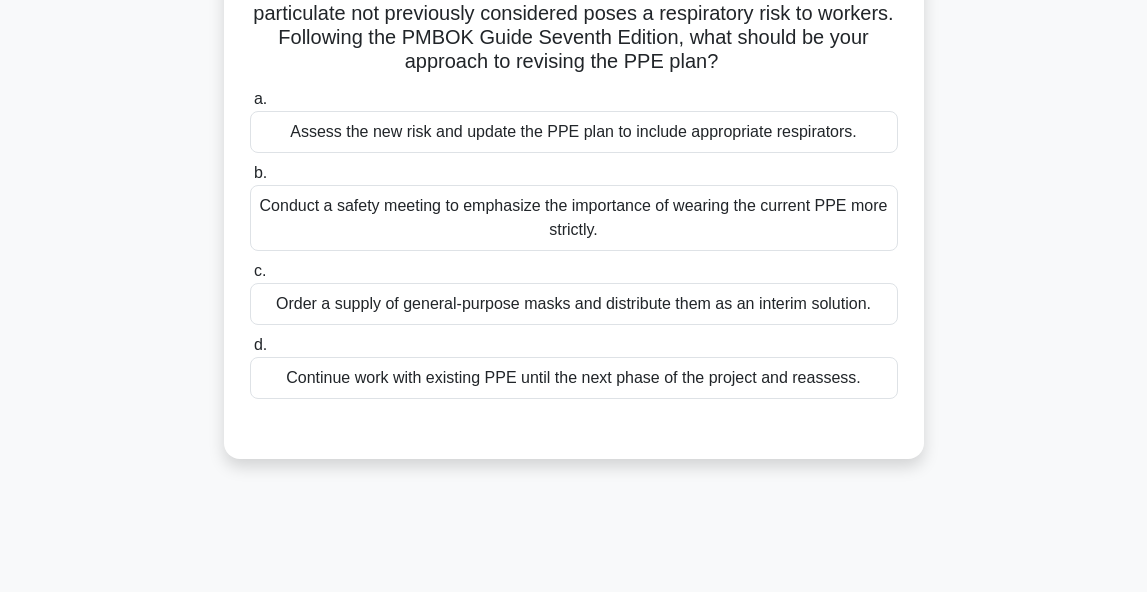 click on "Conduct a safety meeting to emphasize the importance of wearing the current PPE more strictly." at bounding box center (574, 218) 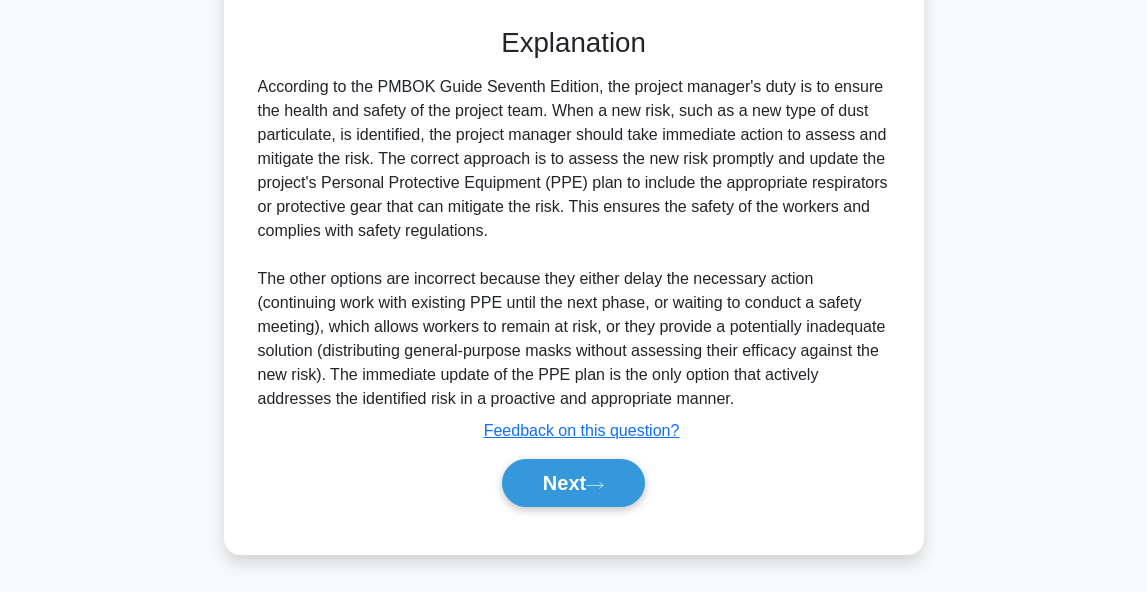 scroll, scrollTop: 571, scrollLeft: 0, axis: vertical 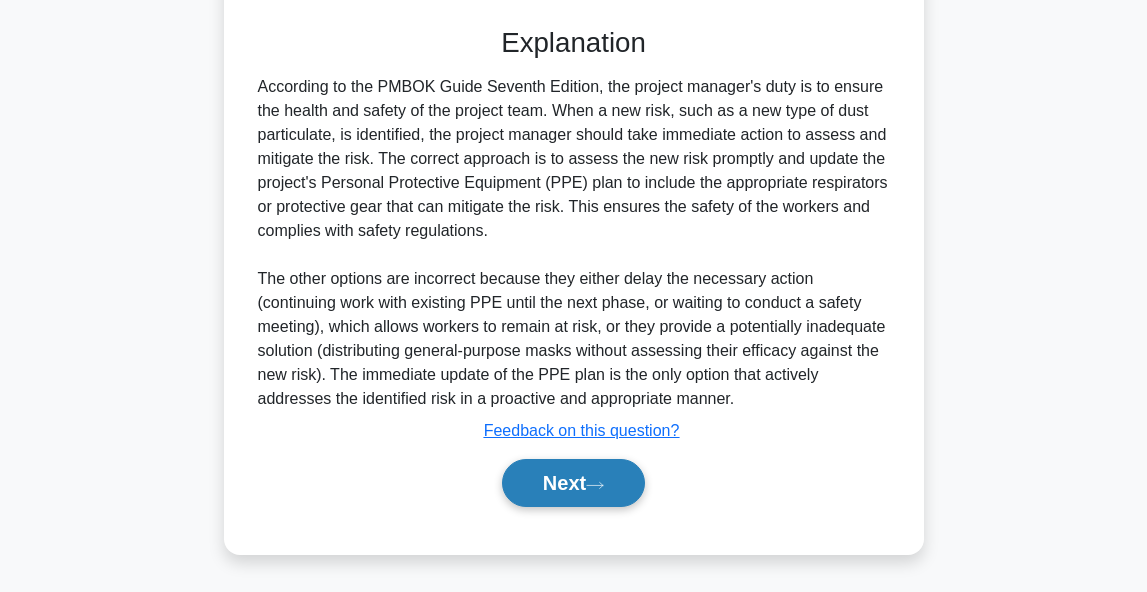 click on "Next" at bounding box center (573, 483) 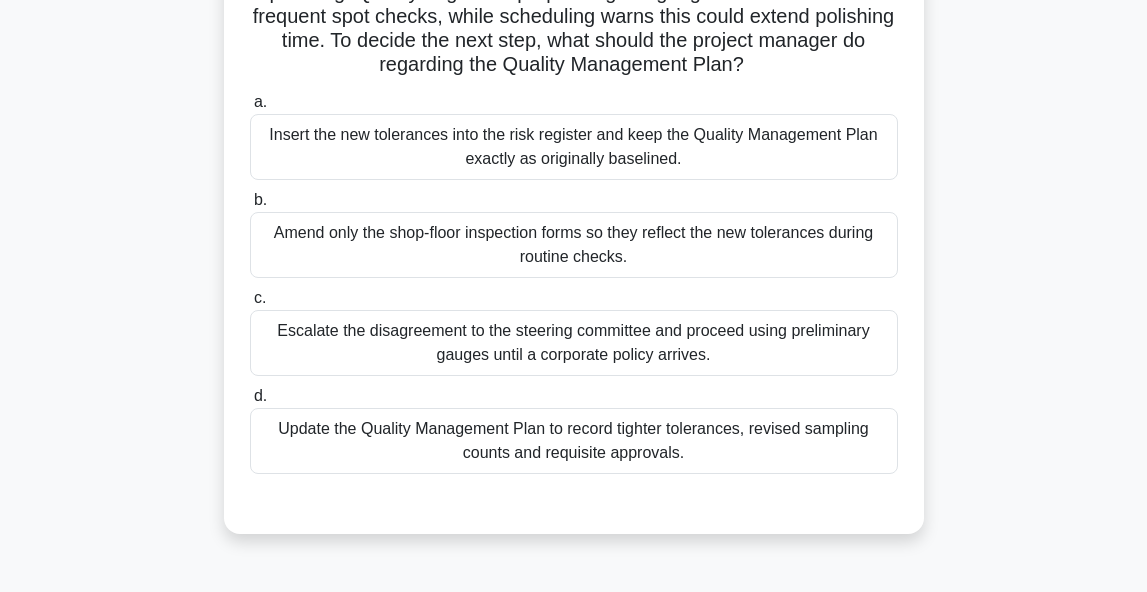 scroll, scrollTop: 219, scrollLeft: 0, axis: vertical 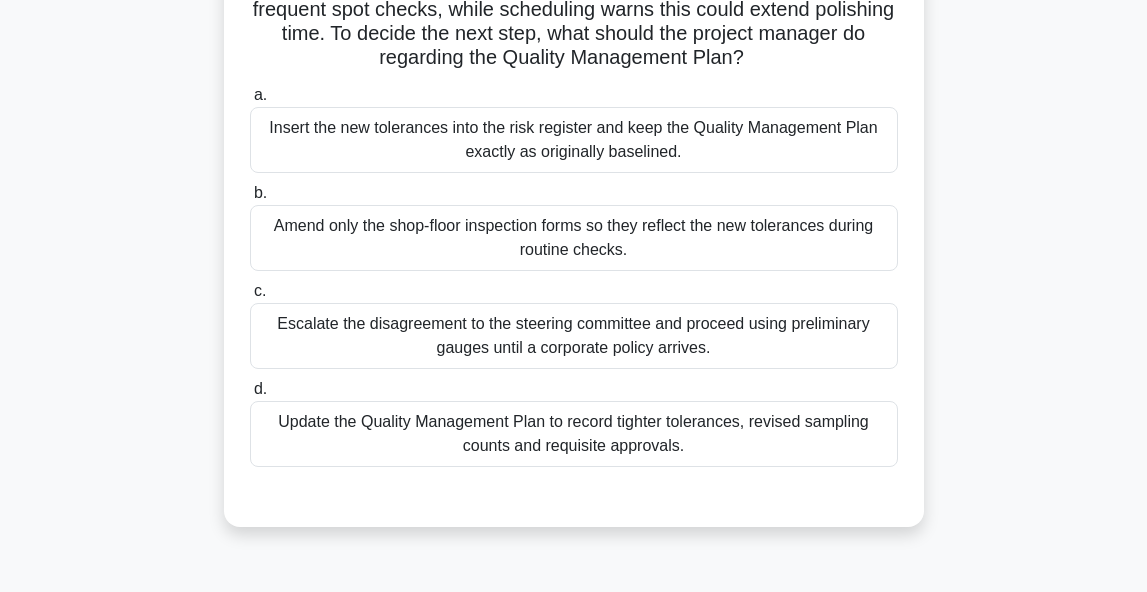 click on "Insert the new tolerances into the risk register and keep the Quality Management Plan exactly as originally baselined." at bounding box center (574, 140) 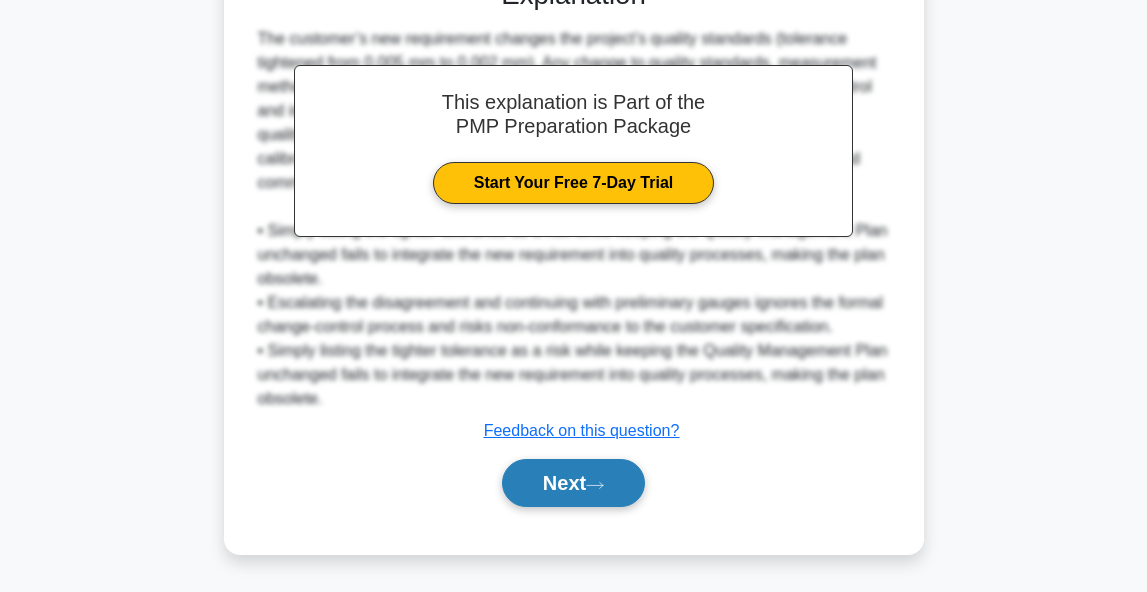 scroll, scrollTop: 739, scrollLeft: 0, axis: vertical 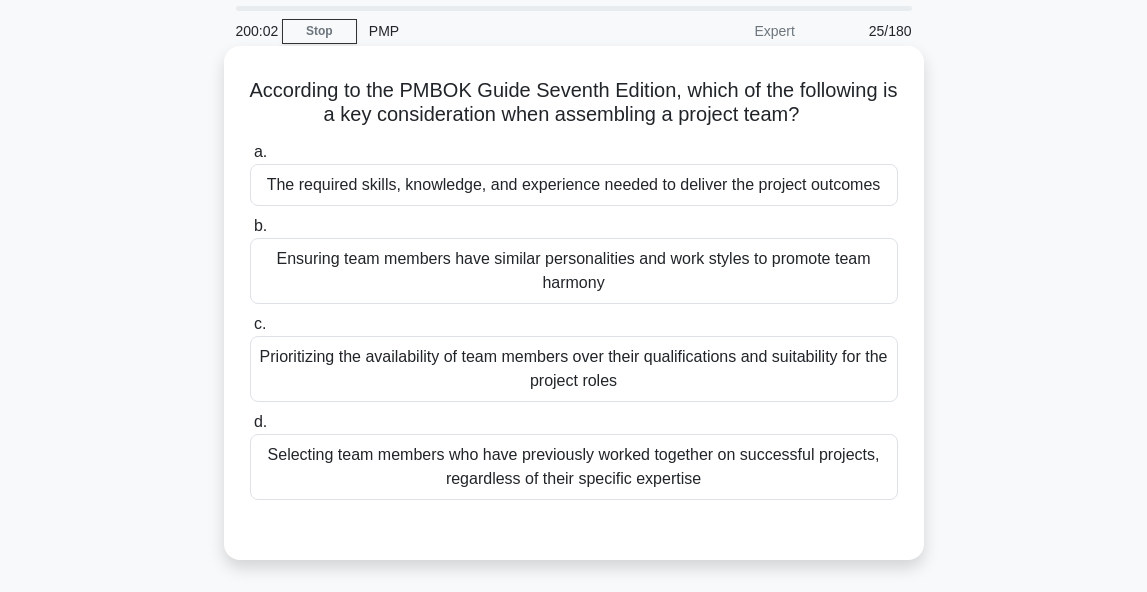click on "The required skills, knowledge, and experience needed to deliver the project outcomes" at bounding box center (574, 185) 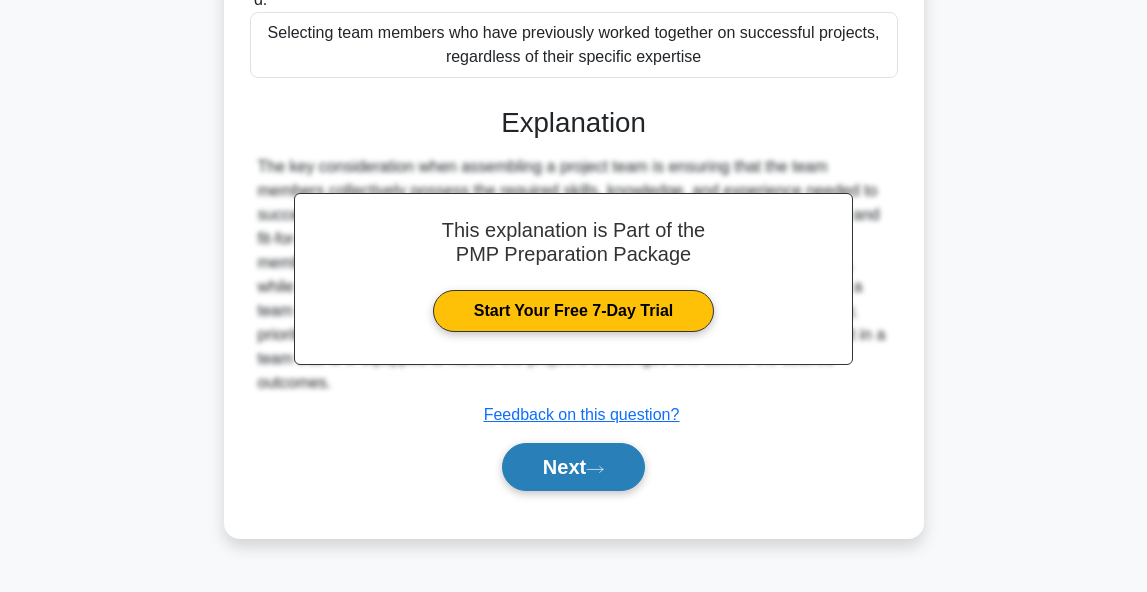 scroll, scrollTop: 488, scrollLeft: 0, axis: vertical 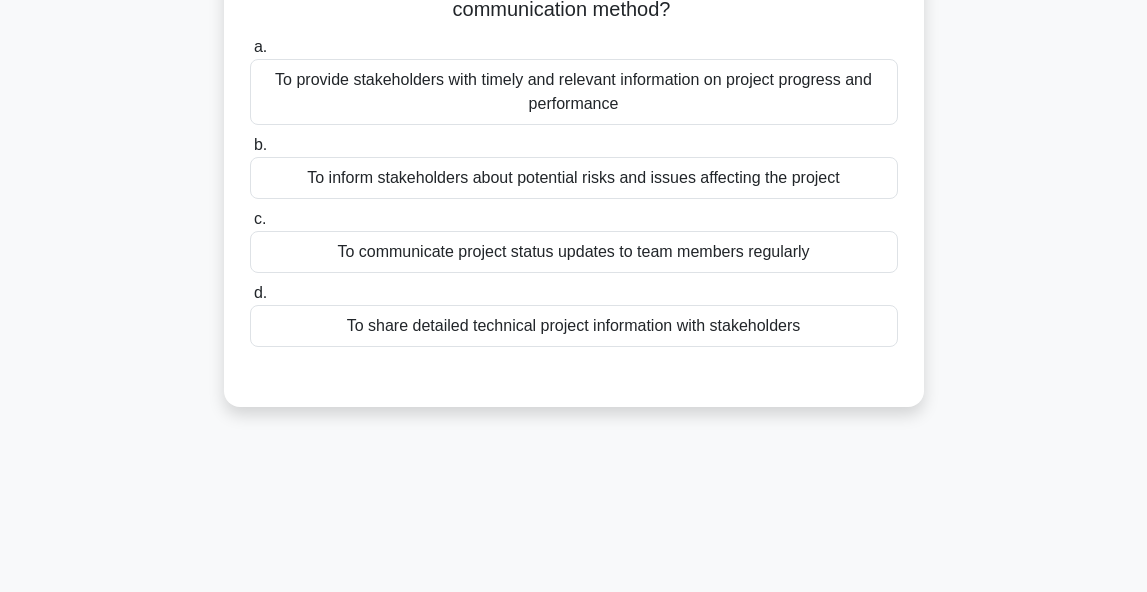 click on "To provide stakeholders with timely and relevant information on project progress and performance" at bounding box center (574, 92) 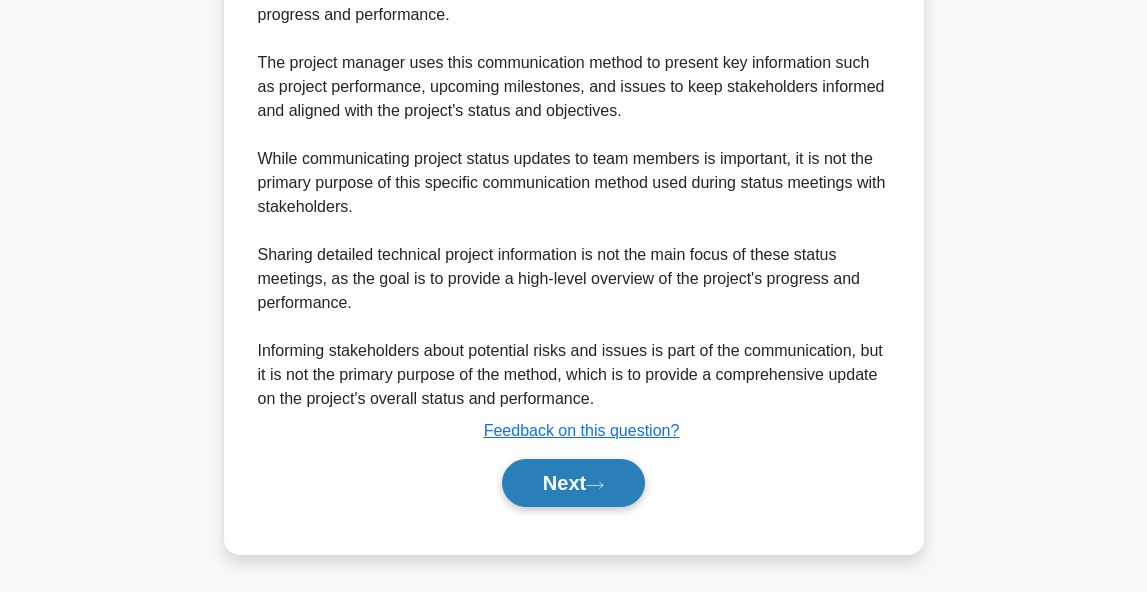 click on "Next" at bounding box center [573, 483] 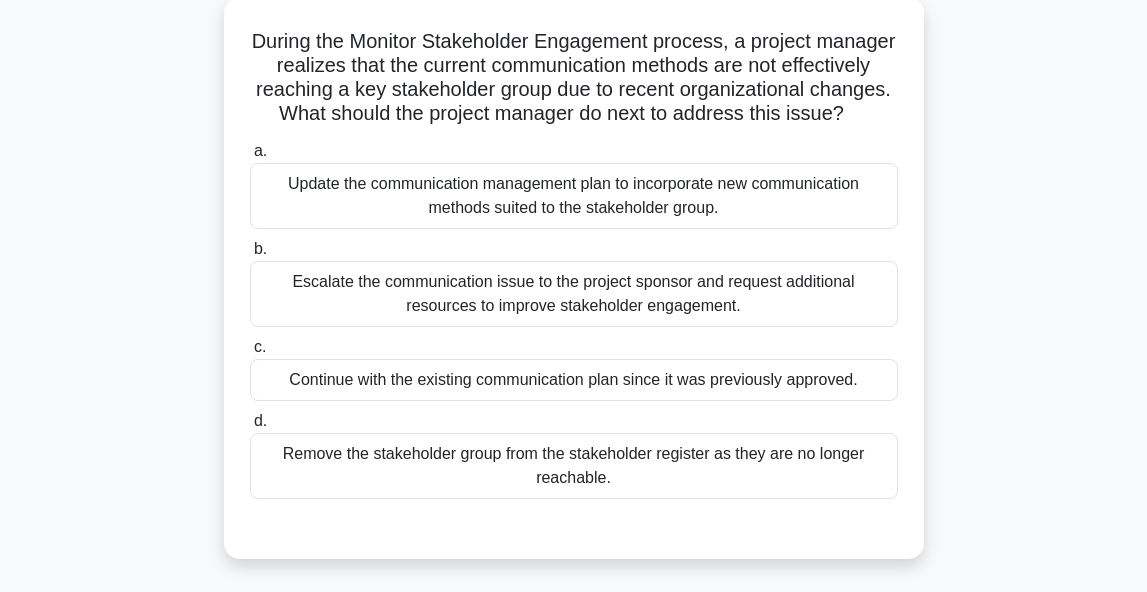 scroll, scrollTop: 119, scrollLeft: 0, axis: vertical 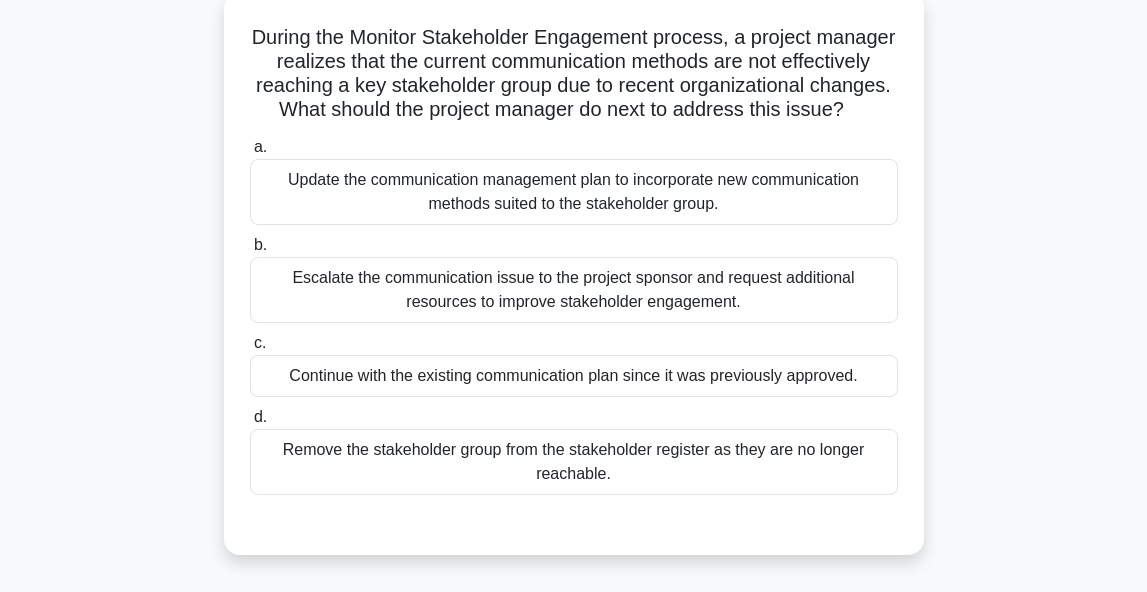 click on "Update the communication management plan to incorporate new communication methods suited to the stakeholder group." at bounding box center [574, 192] 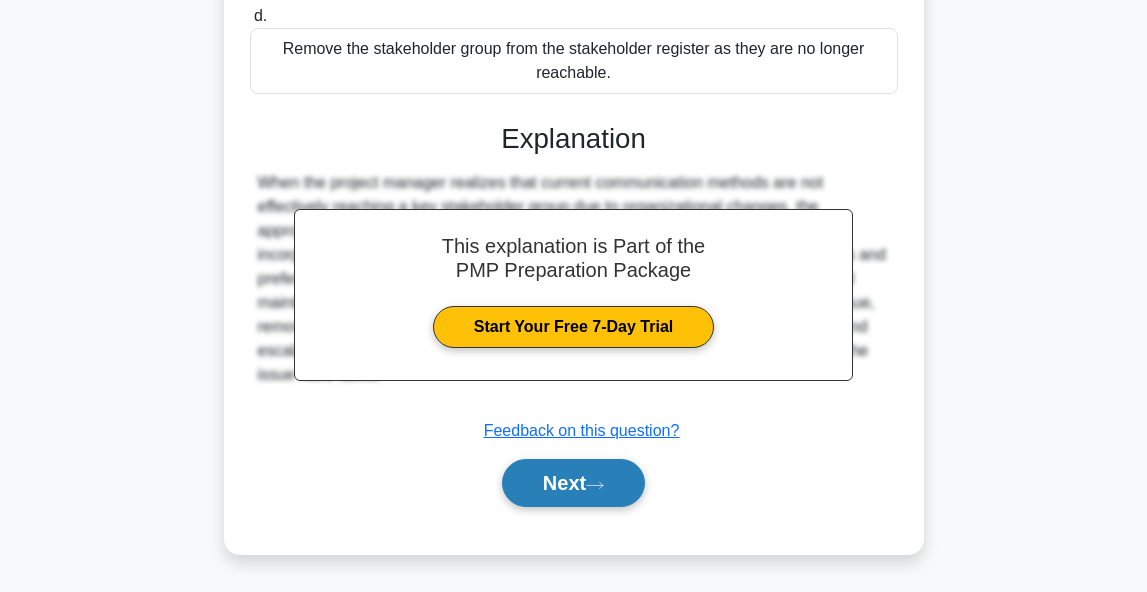 click on "Next" at bounding box center [573, 483] 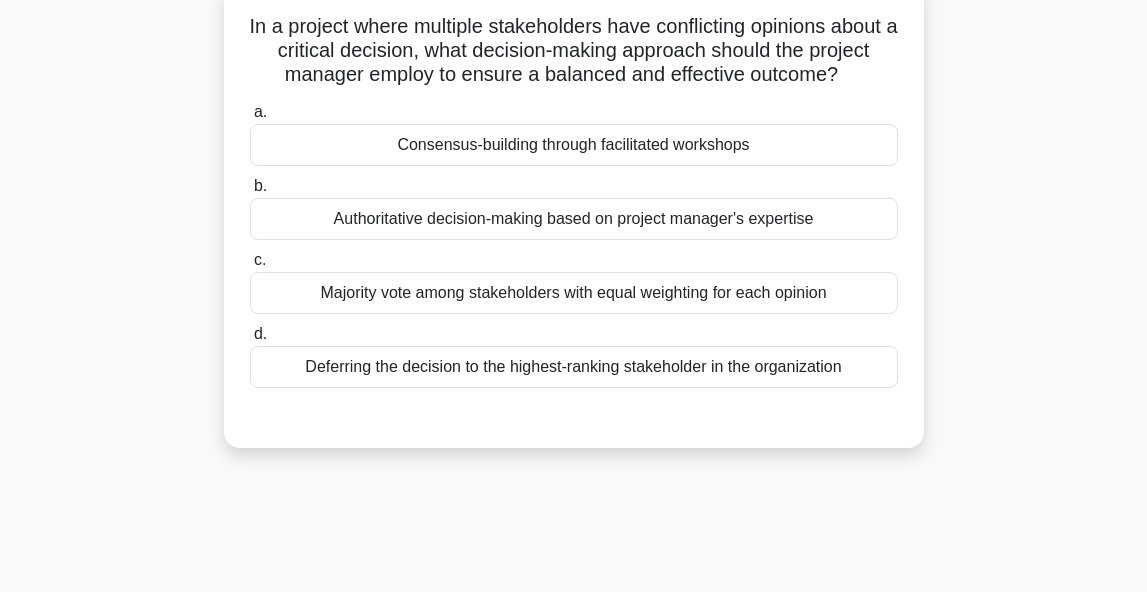 scroll, scrollTop: 139, scrollLeft: 0, axis: vertical 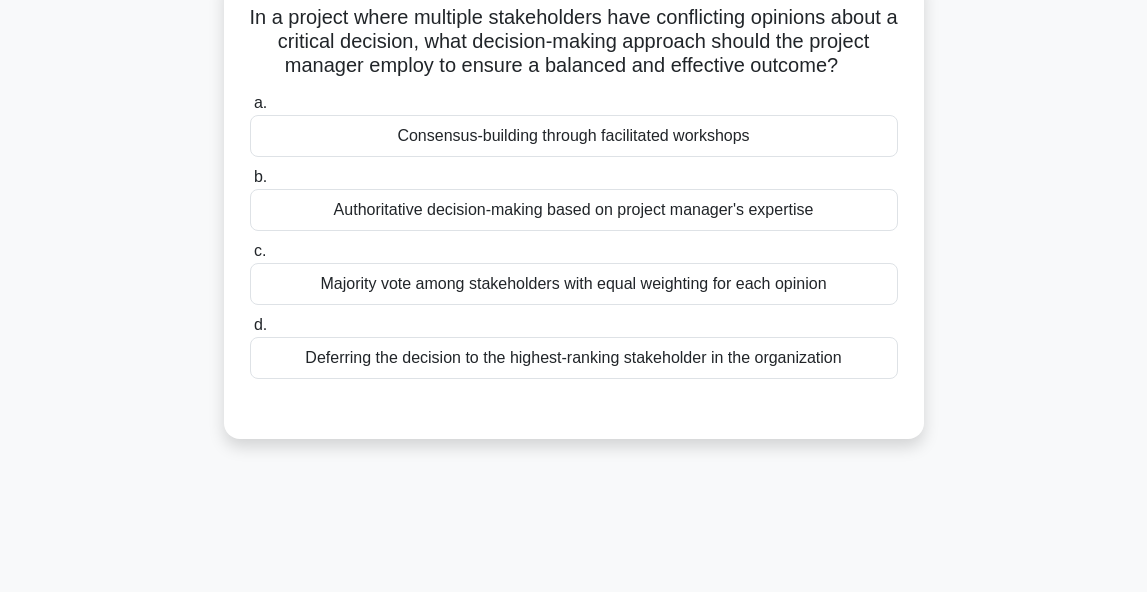 click on "Consensus-building through facilitated workshops" at bounding box center [574, 136] 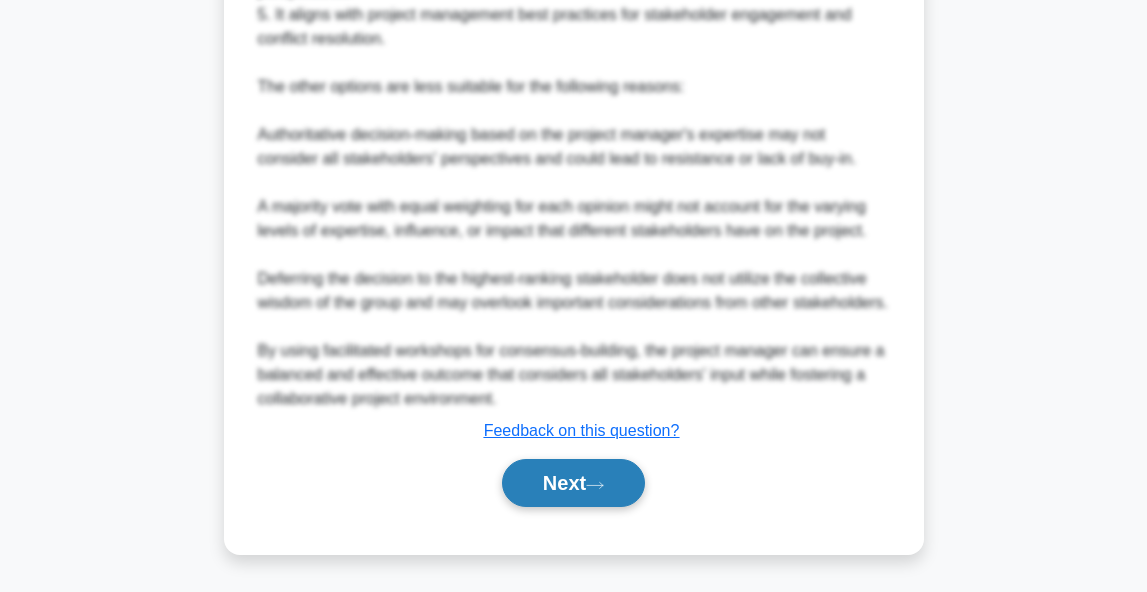 click on "Next" at bounding box center (573, 483) 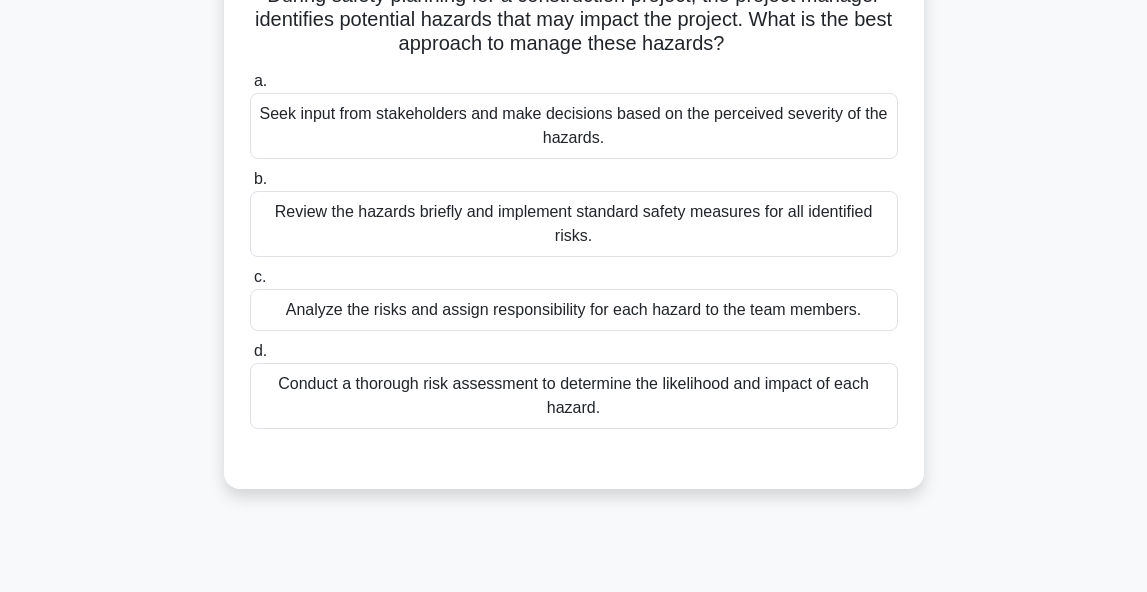 scroll, scrollTop: 182, scrollLeft: 0, axis: vertical 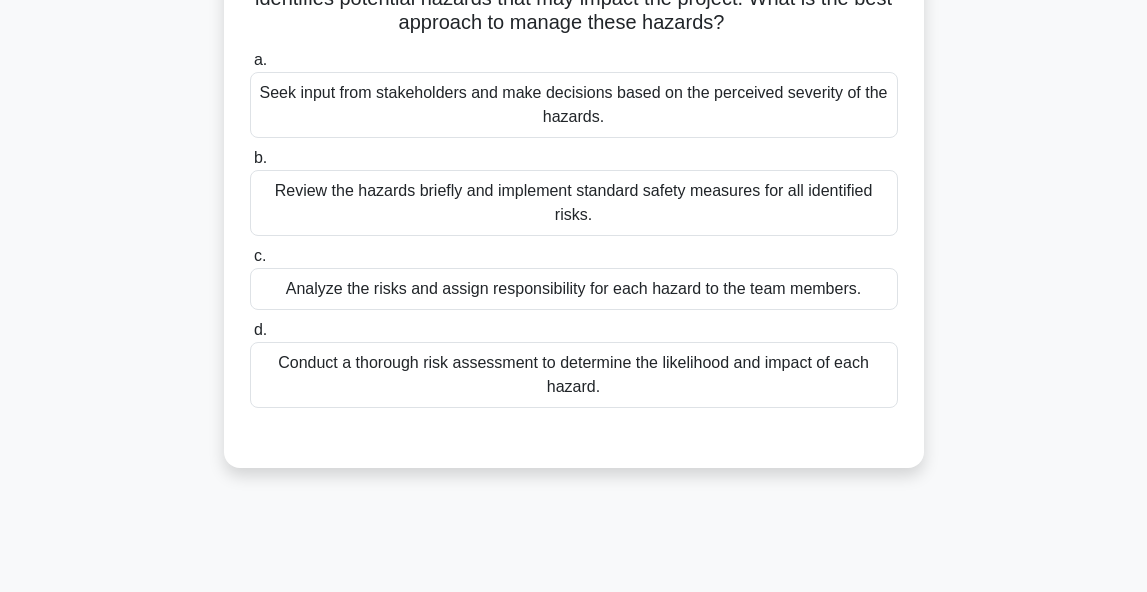 click on "Conduct a thorough risk assessment to determine the likelihood and impact of each hazard." at bounding box center [574, 375] 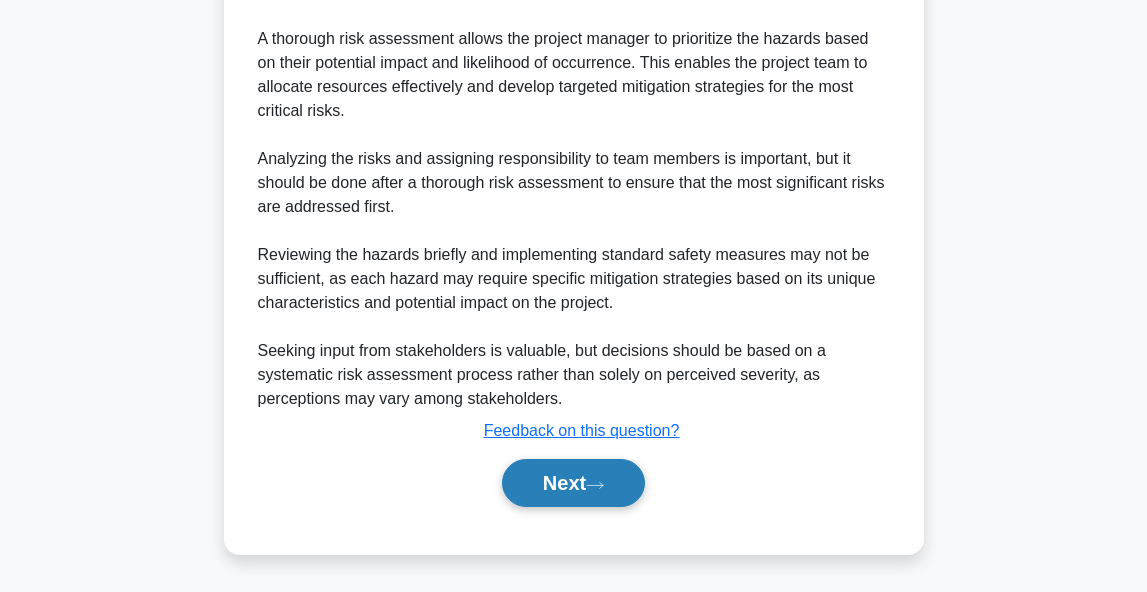 click on "Next" at bounding box center (573, 483) 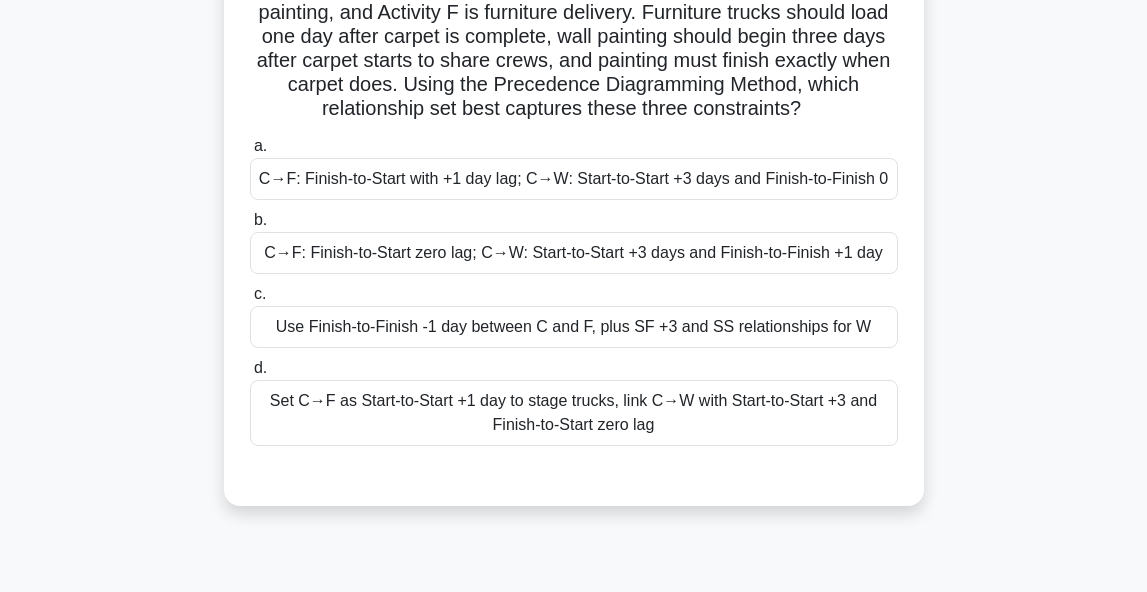scroll, scrollTop: 169, scrollLeft: 0, axis: vertical 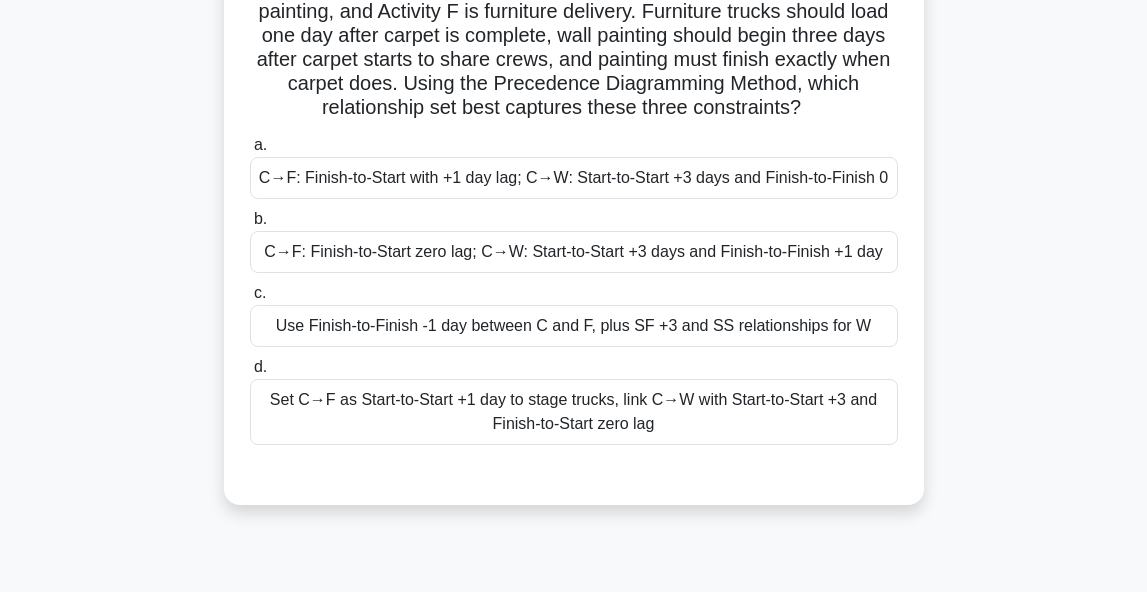 click on "C→F: Finish-to-Start zero lag; C→W: Start-to-Start +3 days and Finish-to-Finish +1 day" at bounding box center [574, 252] 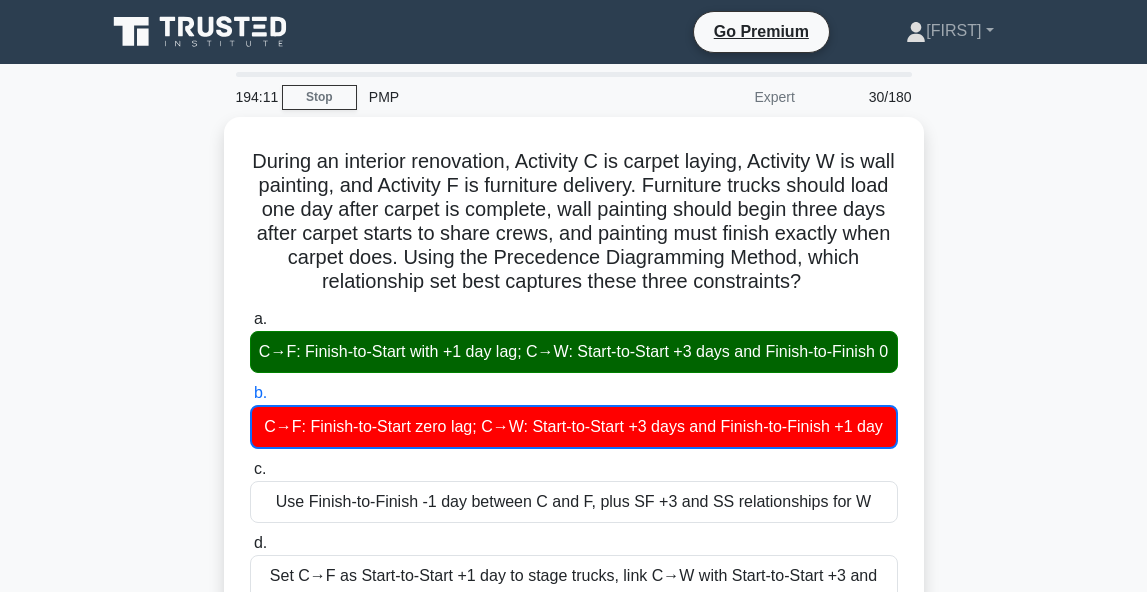 scroll, scrollTop: 0, scrollLeft: 0, axis: both 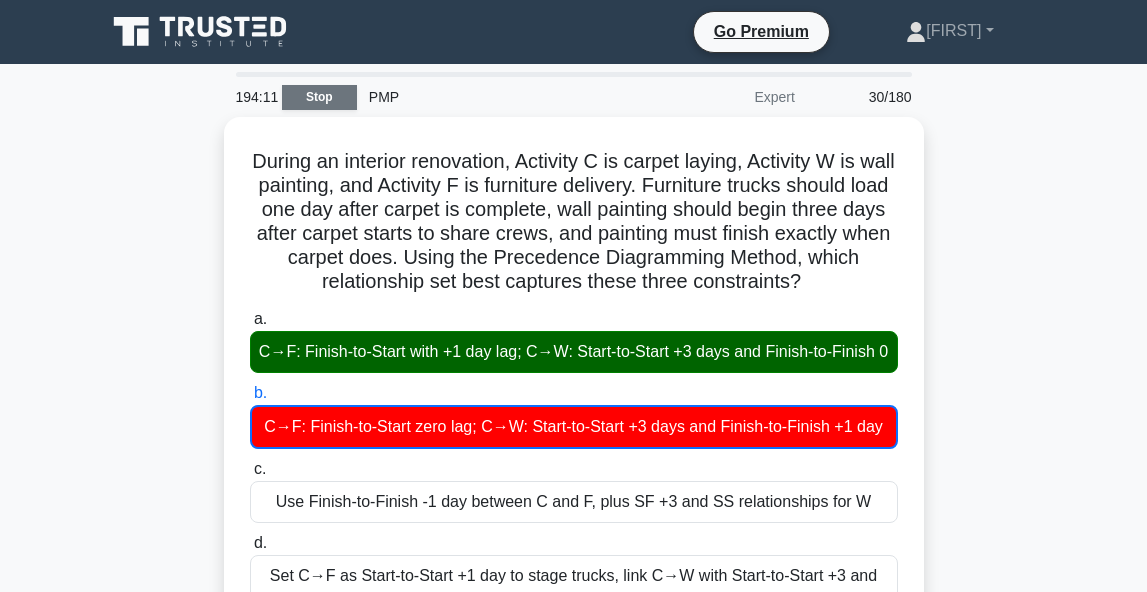 click on "Stop" at bounding box center (319, 97) 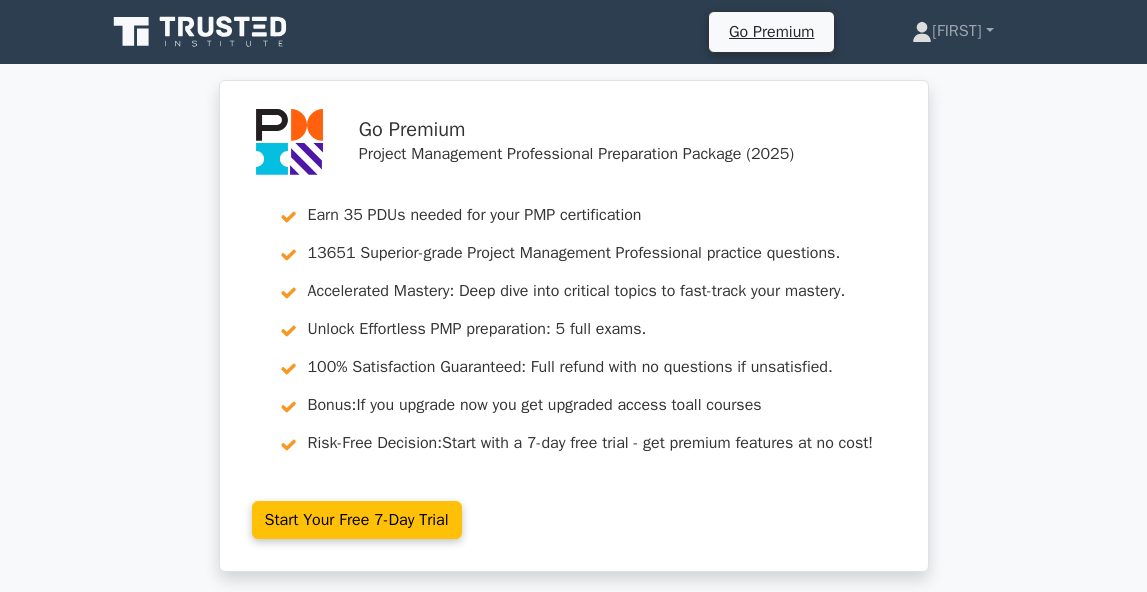 scroll, scrollTop: 615, scrollLeft: 0, axis: vertical 